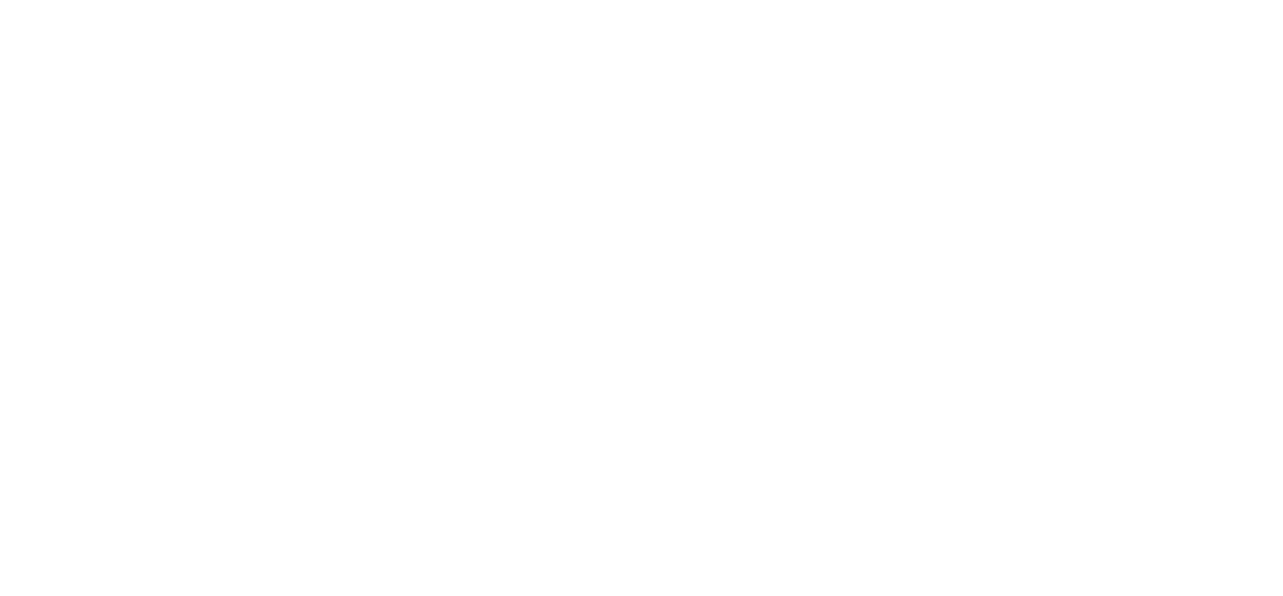 scroll, scrollTop: 0, scrollLeft: 0, axis: both 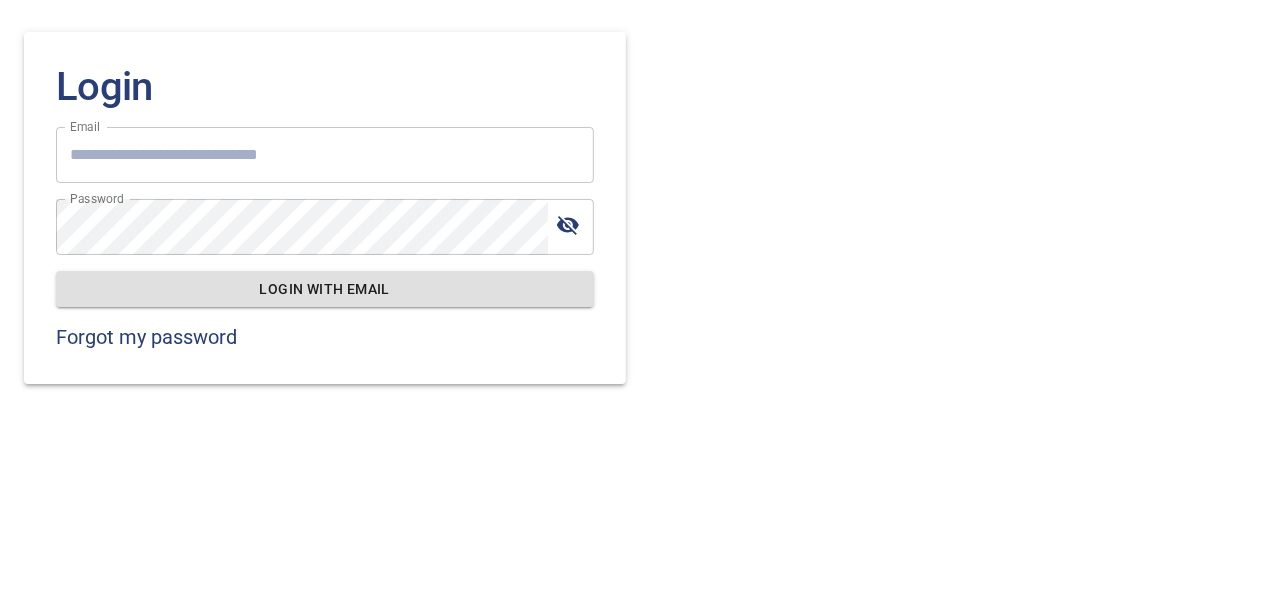 type on "**********" 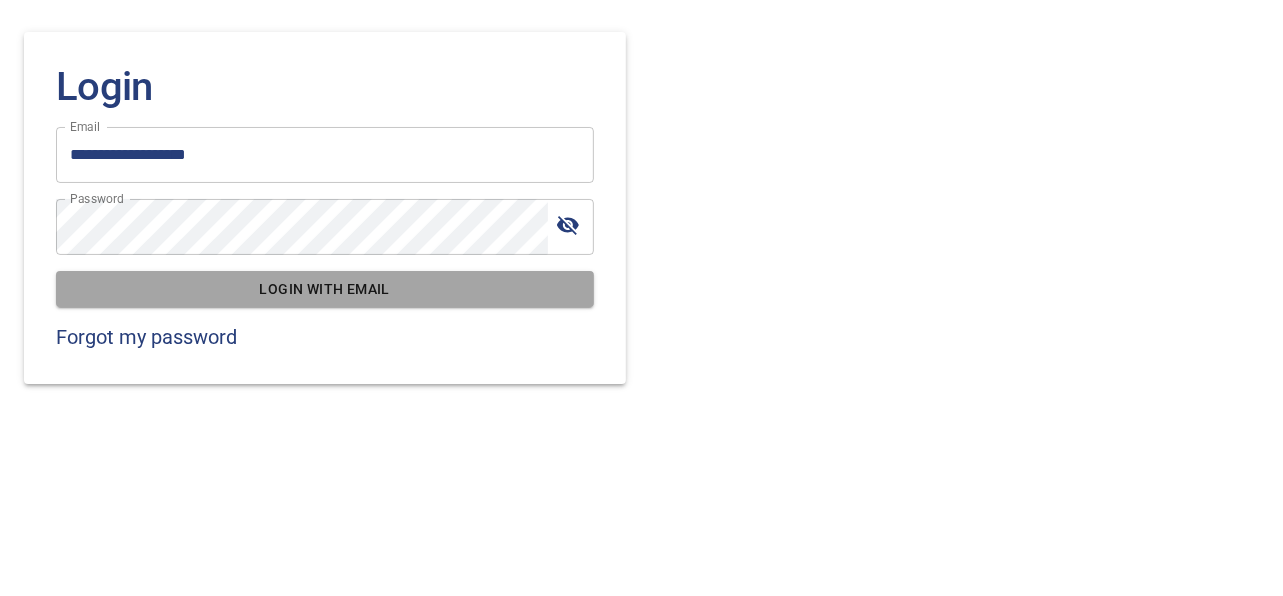 click on "Login with email" at bounding box center (325, 289) 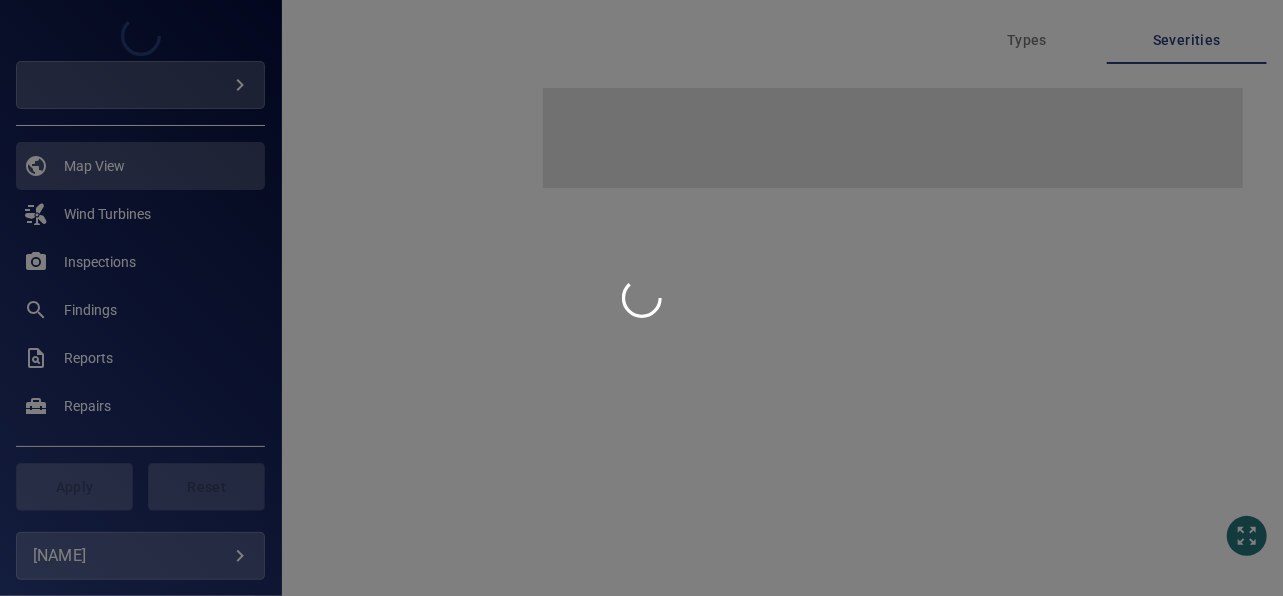 type on "********" 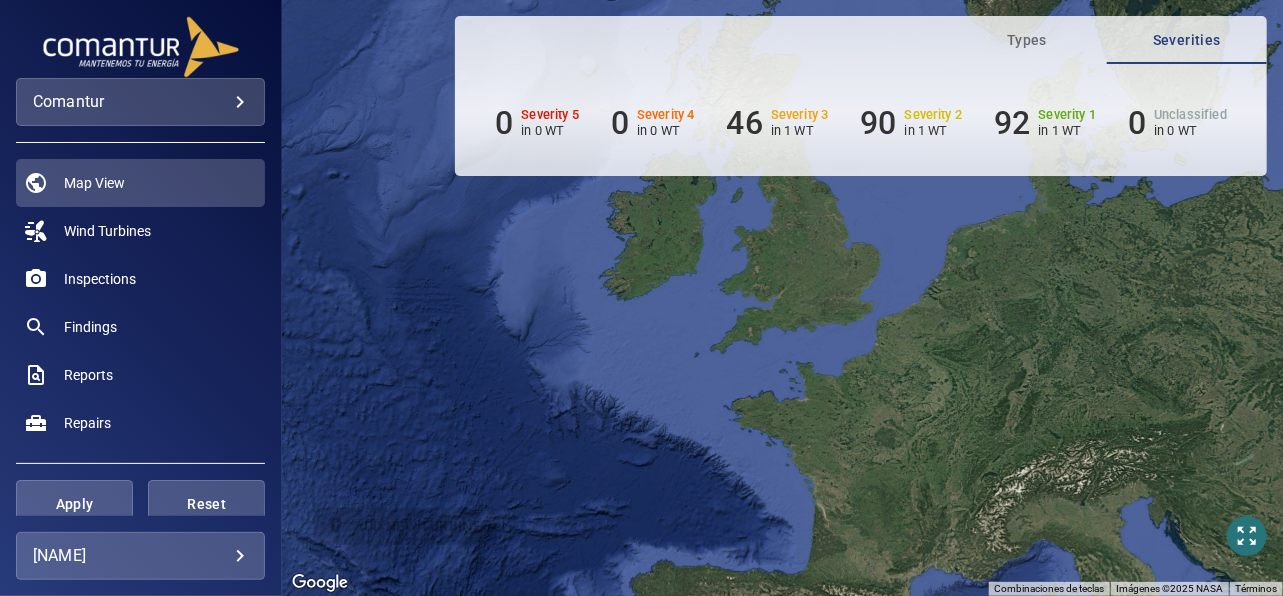 scroll, scrollTop: 40, scrollLeft: 0, axis: vertical 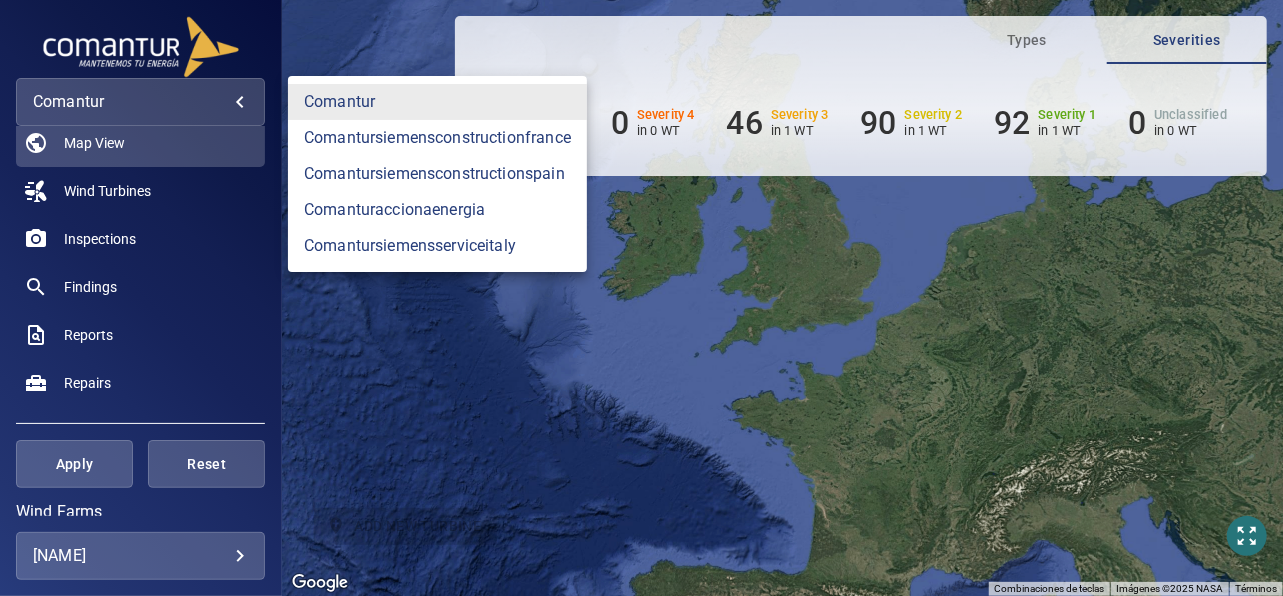 click on "**********" at bounding box center (641, 298) 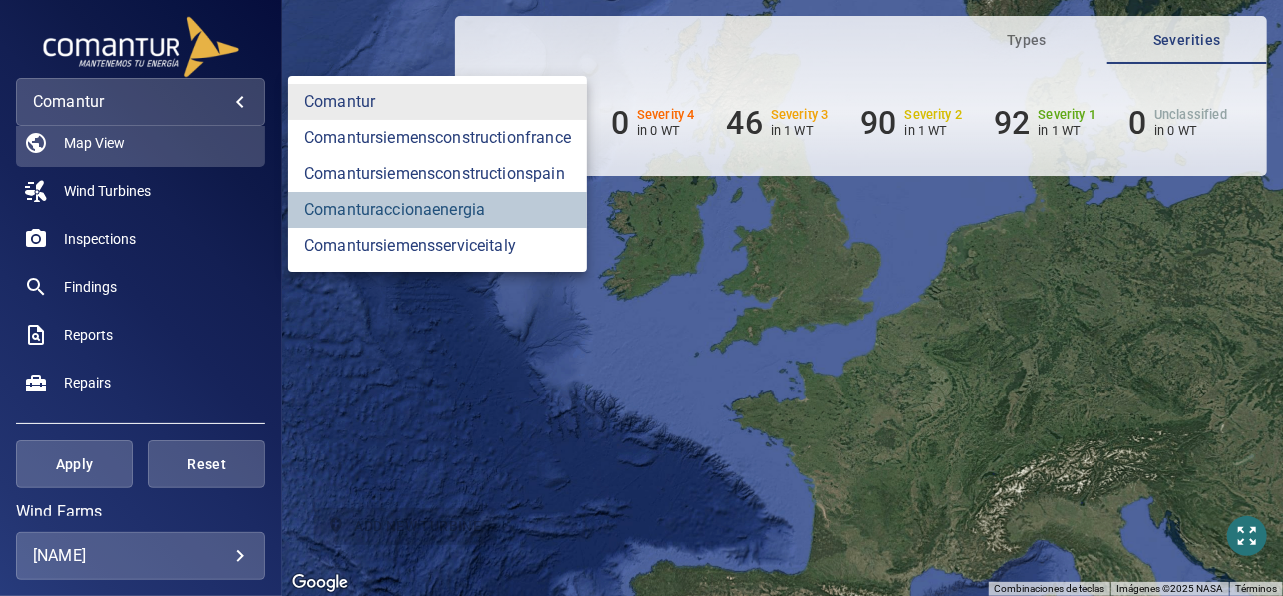 click on "comanturaccionaenergia" at bounding box center [437, 210] 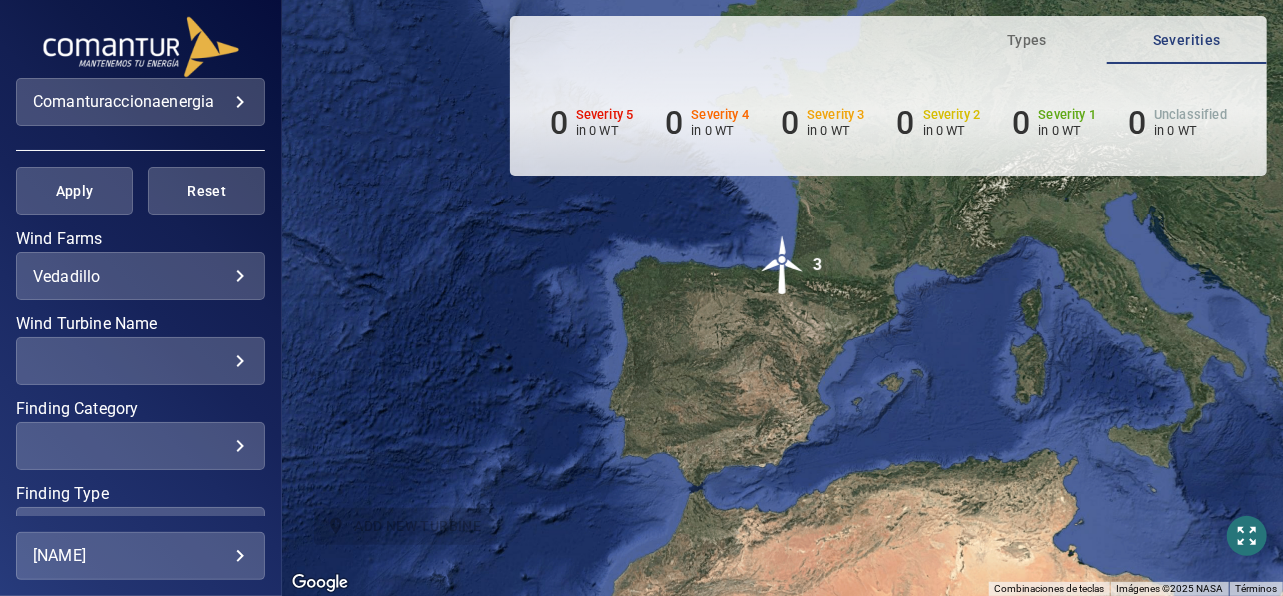 scroll, scrollTop: 320, scrollLeft: 0, axis: vertical 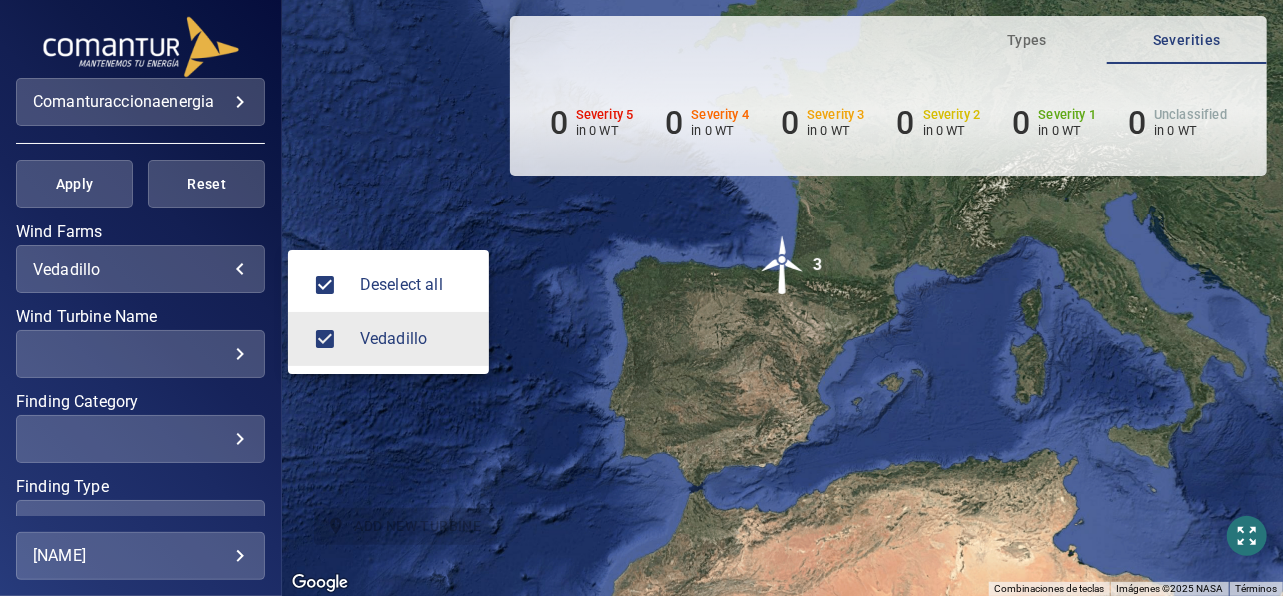 click on "**********" at bounding box center (641, 298) 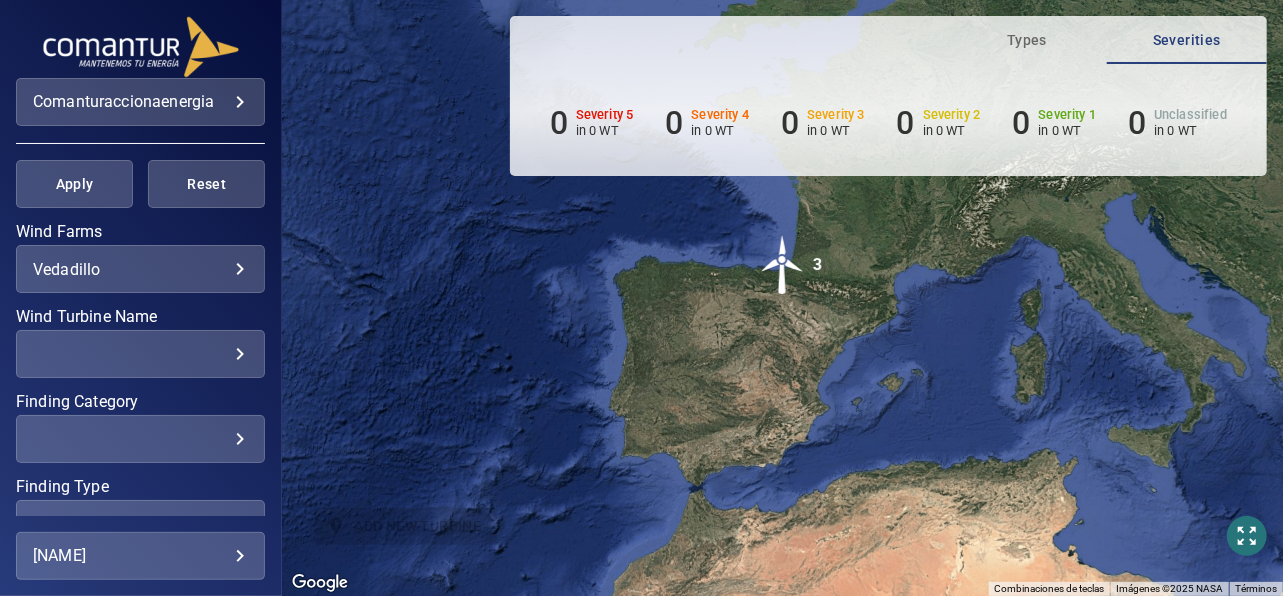 click on "Deselect all Vedadillo" 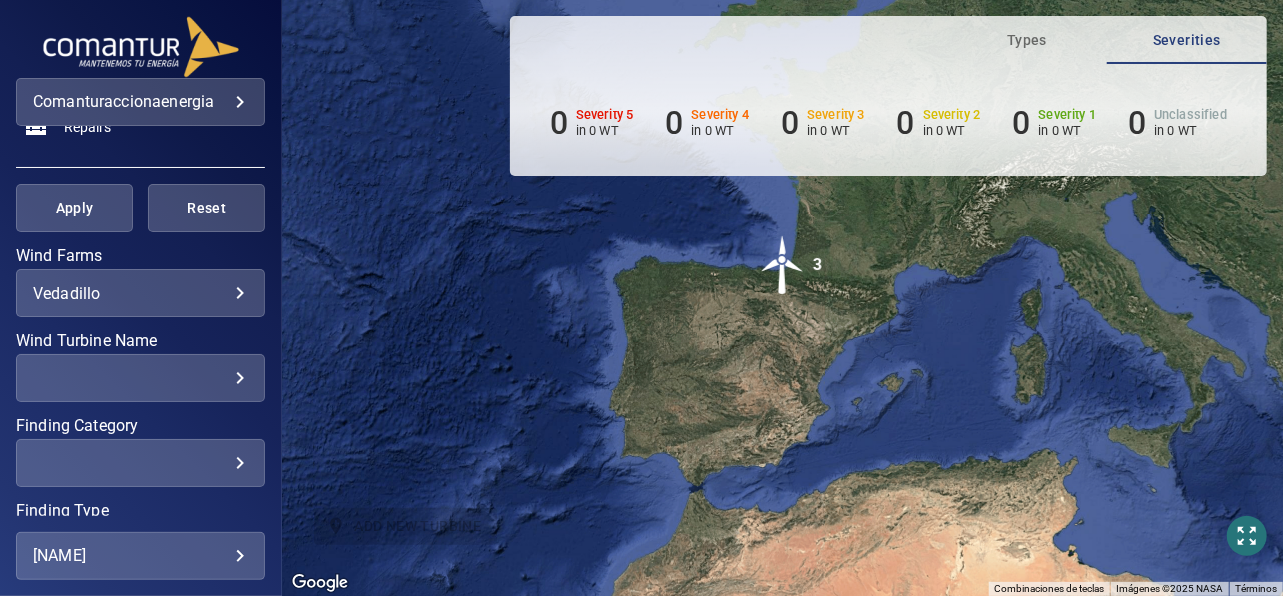 scroll, scrollTop: 280, scrollLeft: 0, axis: vertical 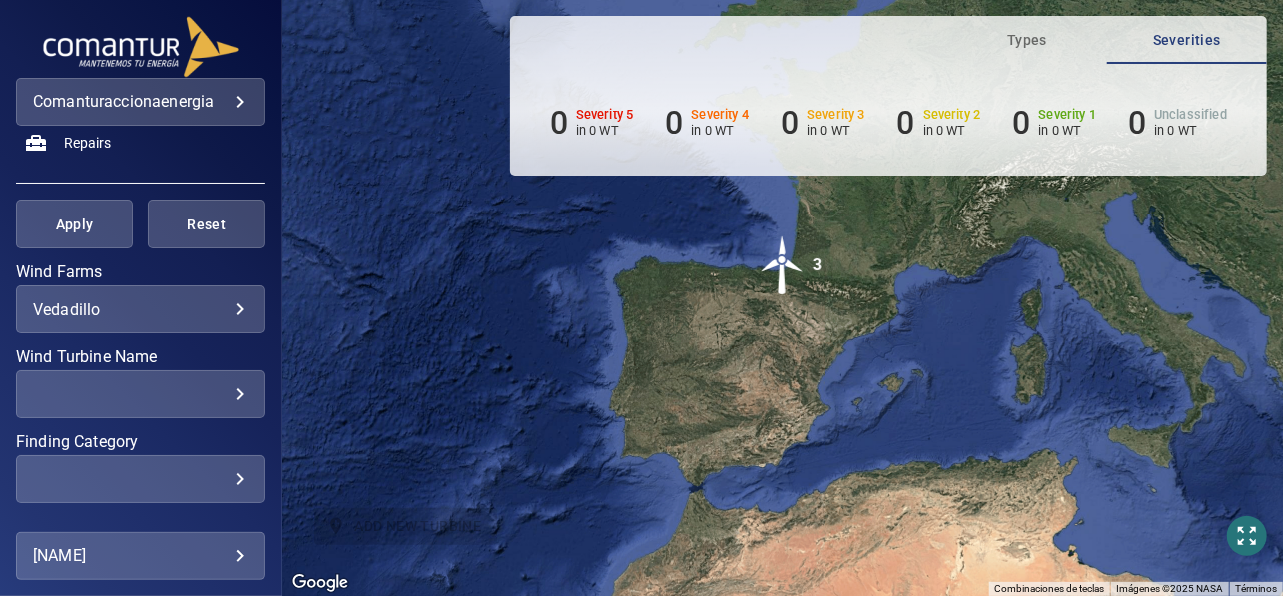 click on "**********" at bounding box center (641, 298) 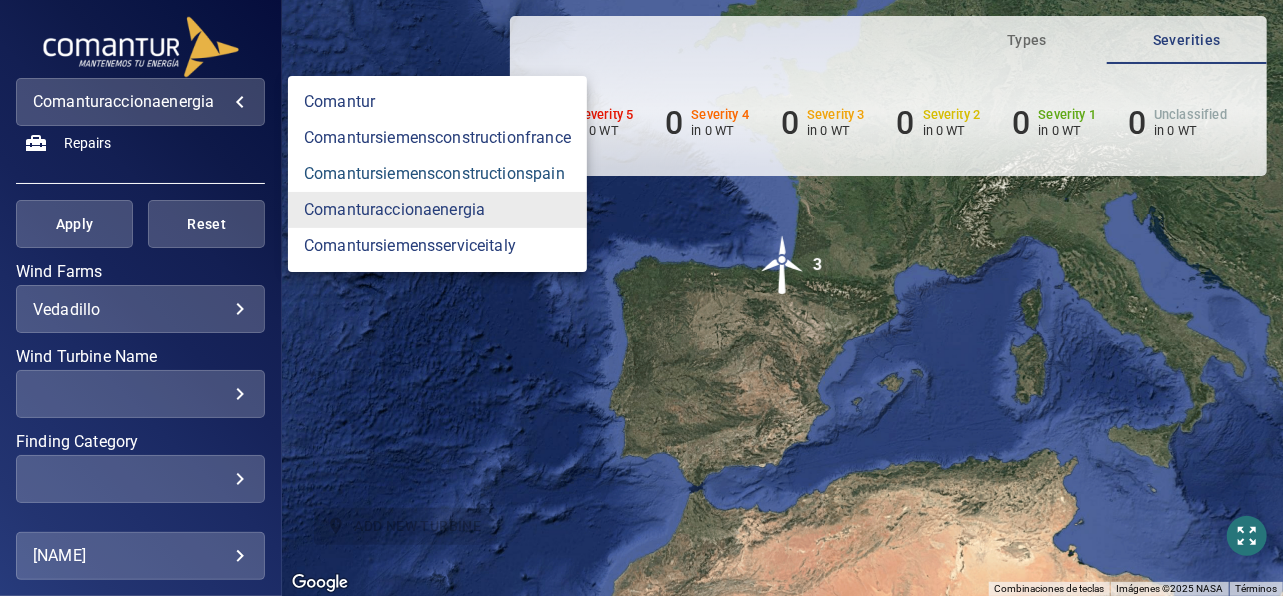 click on "comantursiemensconstructionspain" at bounding box center (437, 174) 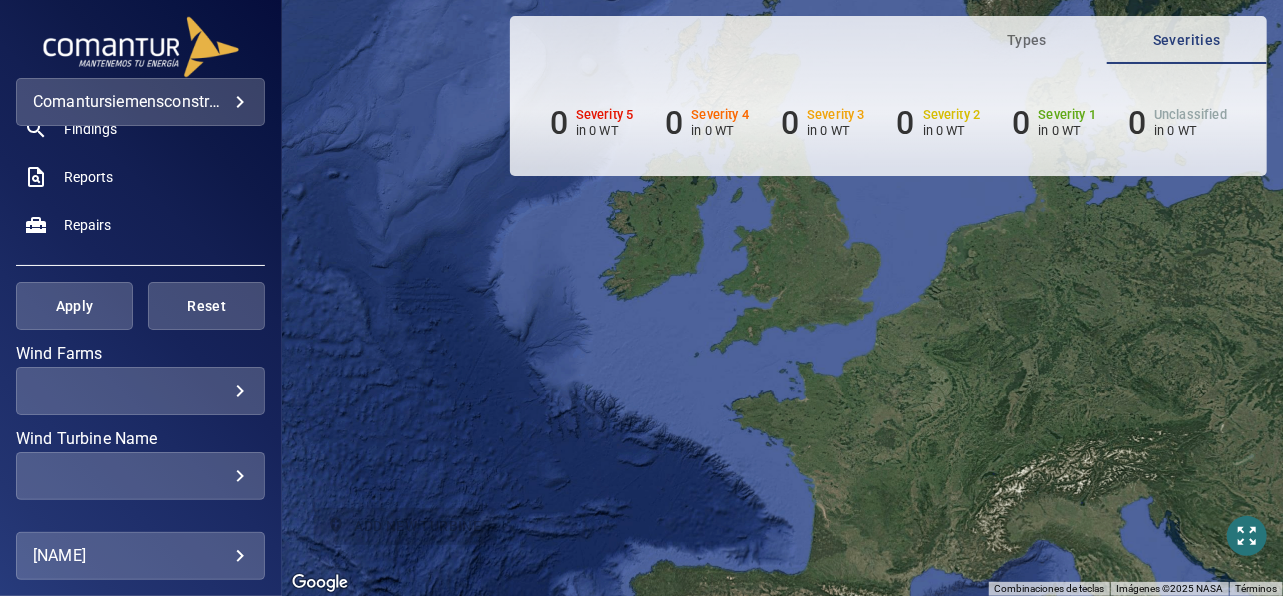 scroll, scrollTop: 200, scrollLeft: 0, axis: vertical 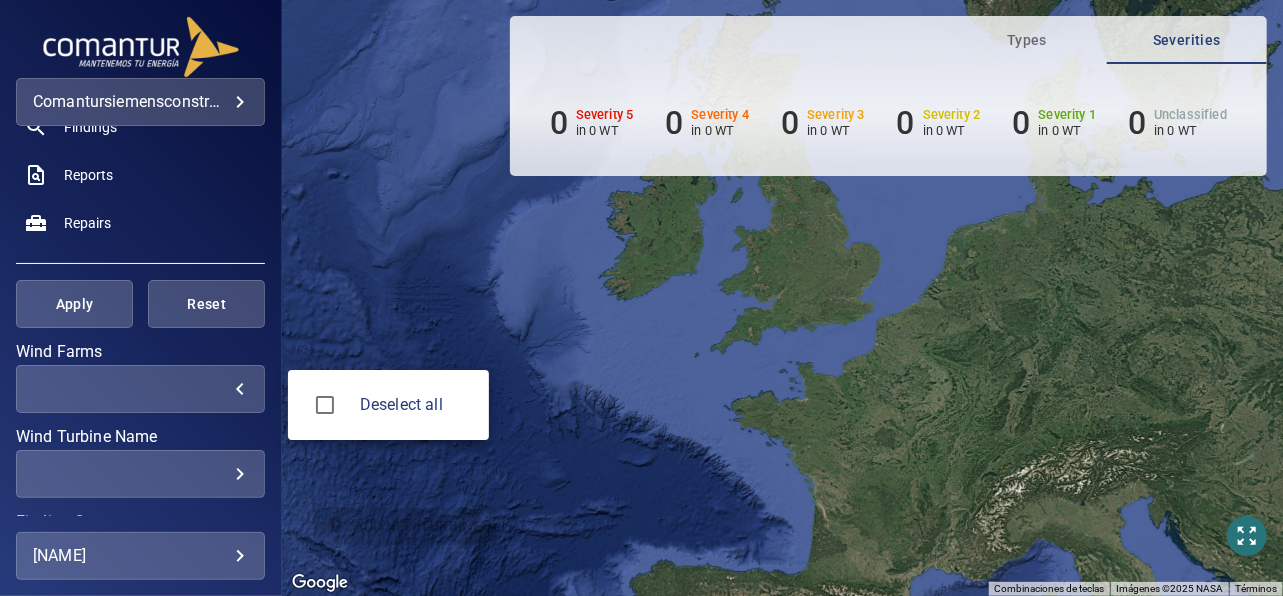 click on "**********" at bounding box center [641, 298] 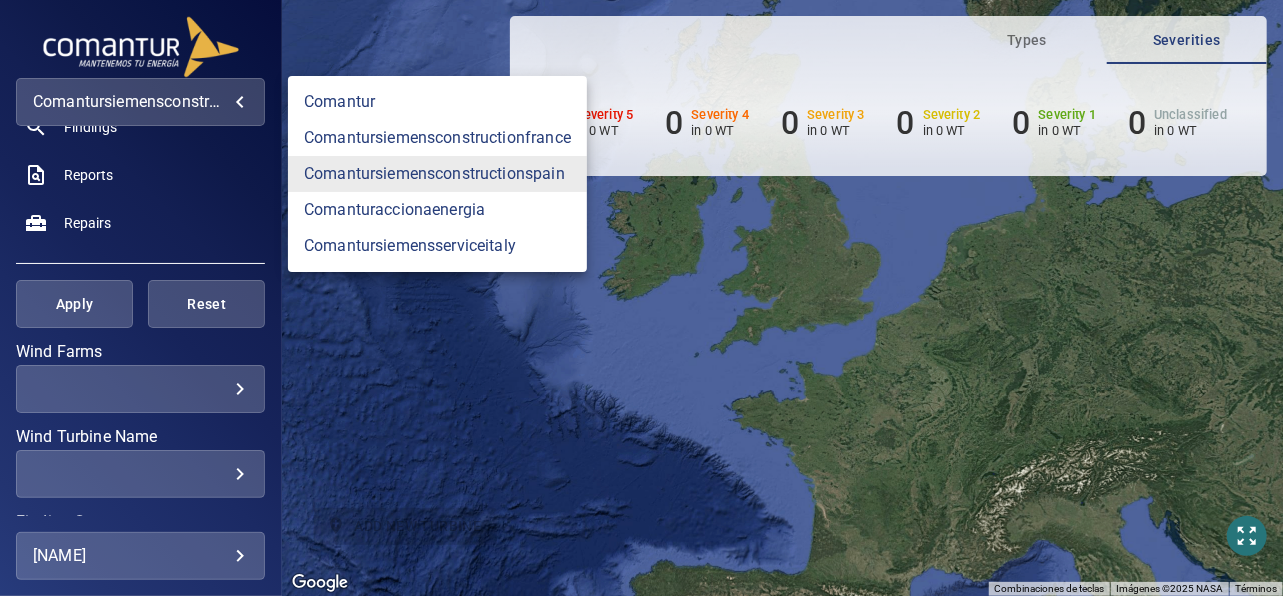 click on "**********" at bounding box center (641, 298) 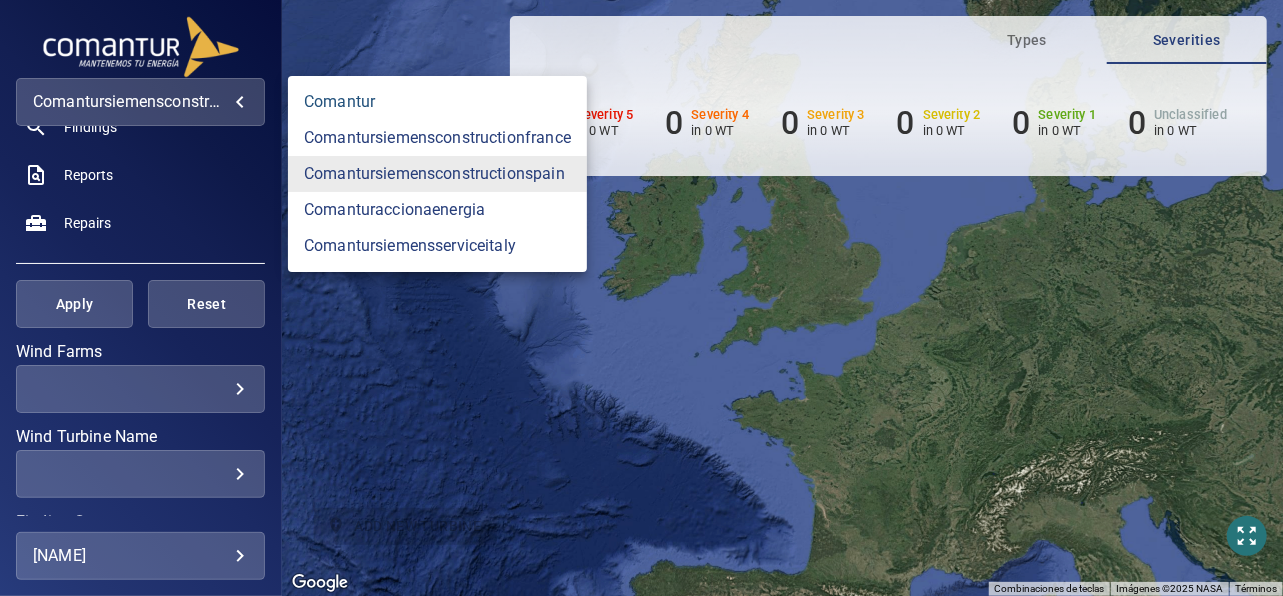 click on "comantur" at bounding box center (437, 102) 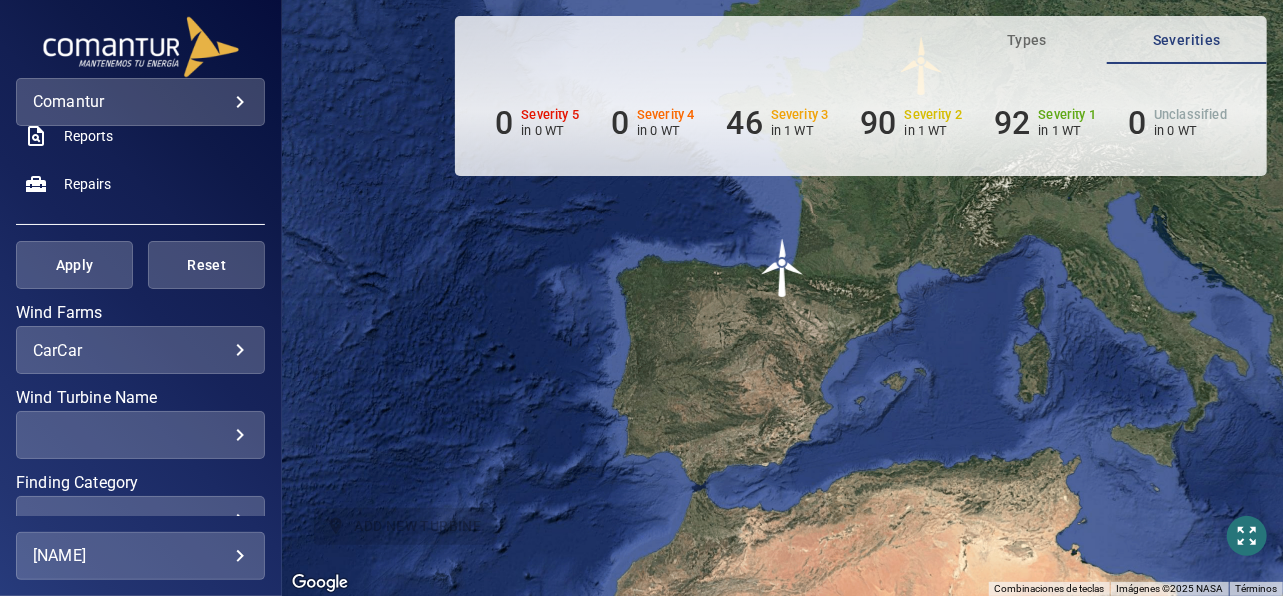 scroll, scrollTop: 240, scrollLeft: 0, axis: vertical 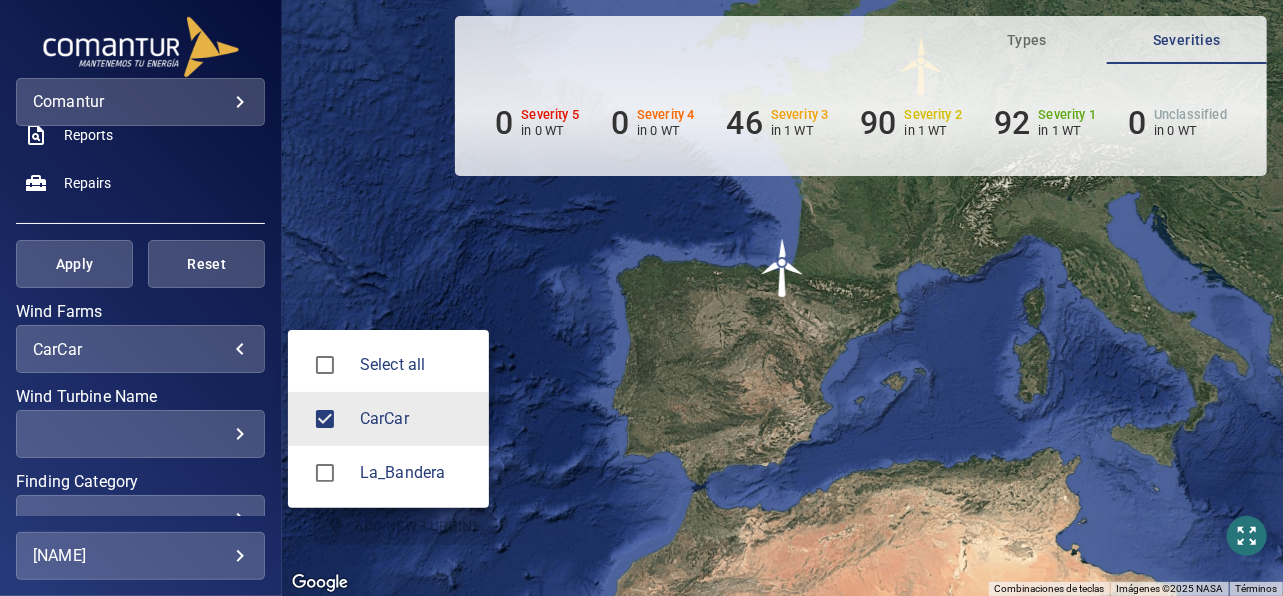 click on "**********" at bounding box center [641, 298] 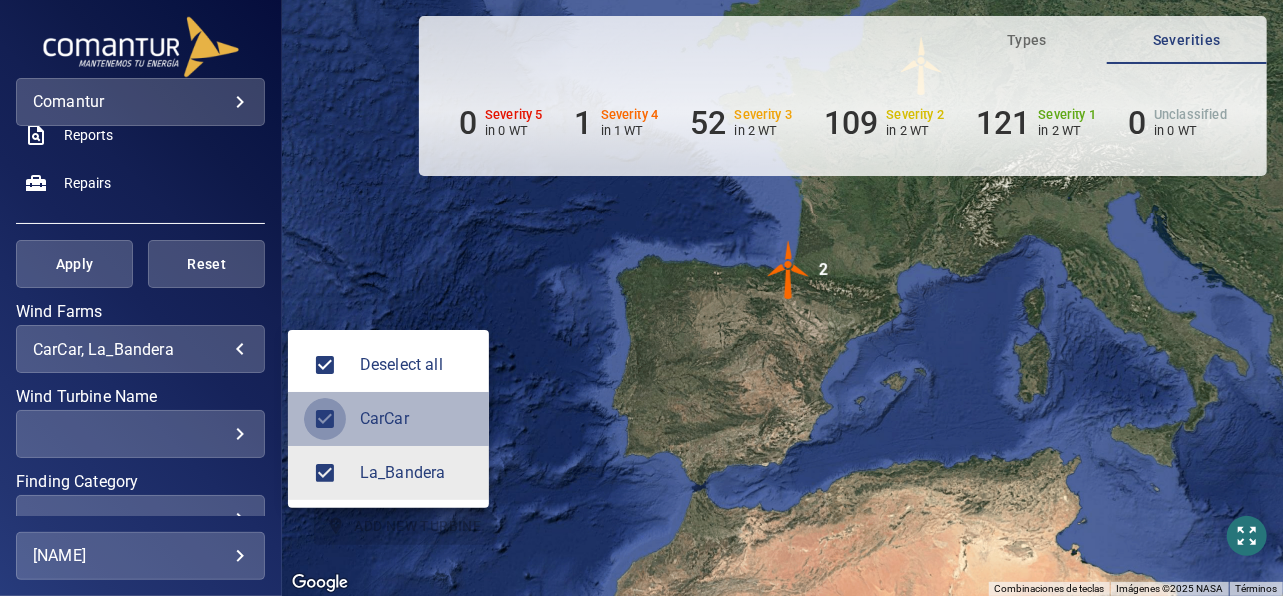 type on "**********" 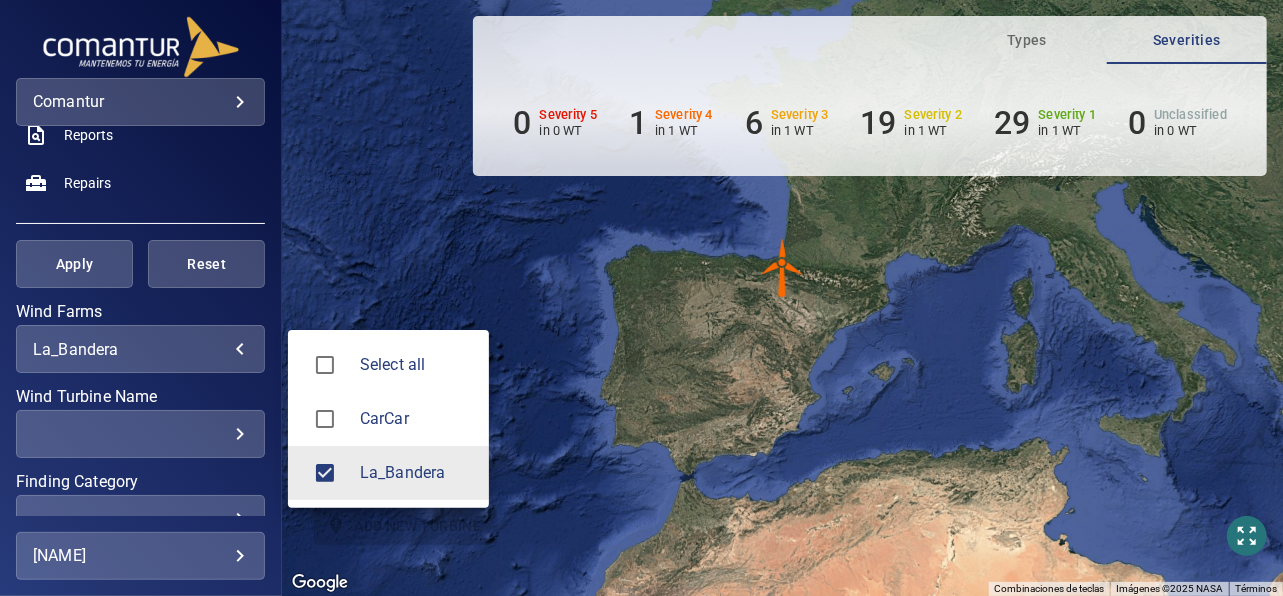 click at bounding box center [641, 298] 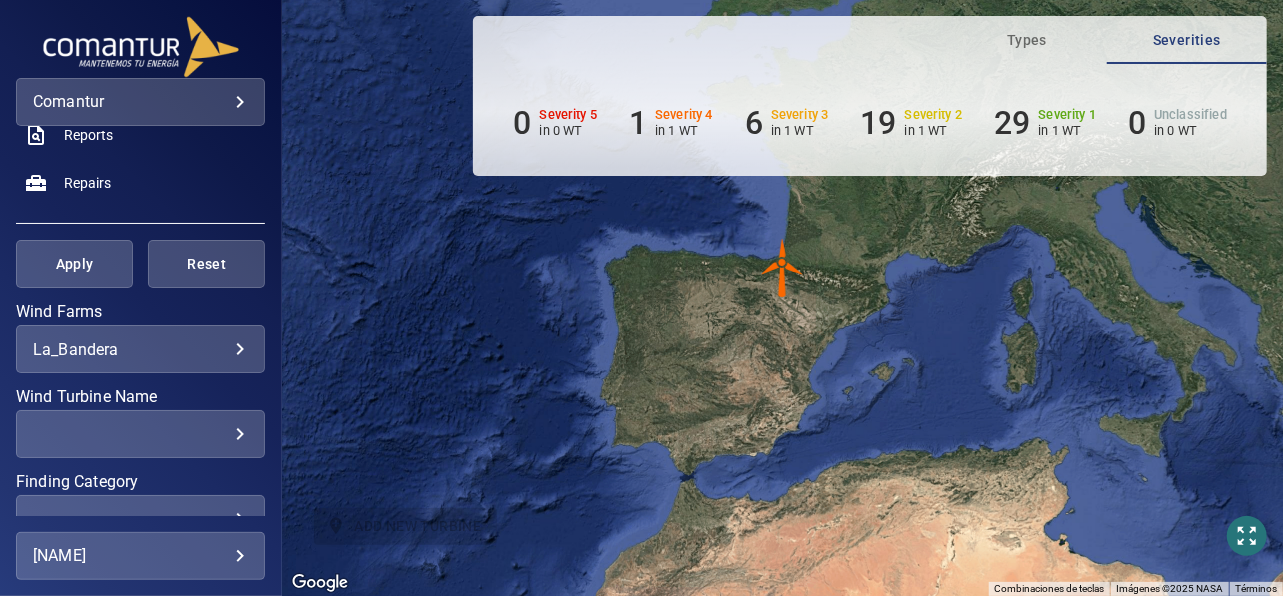 click on "Select all CarCar La_Bandera" 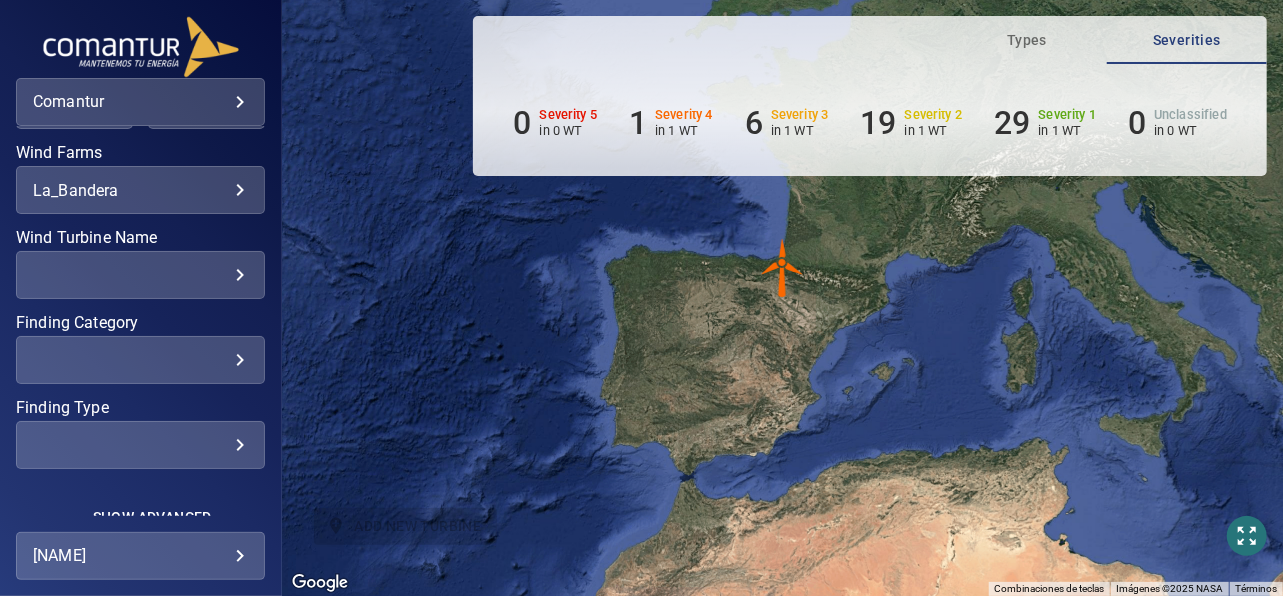 scroll, scrollTop: 433, scrollLeft: 0, axis: vertical 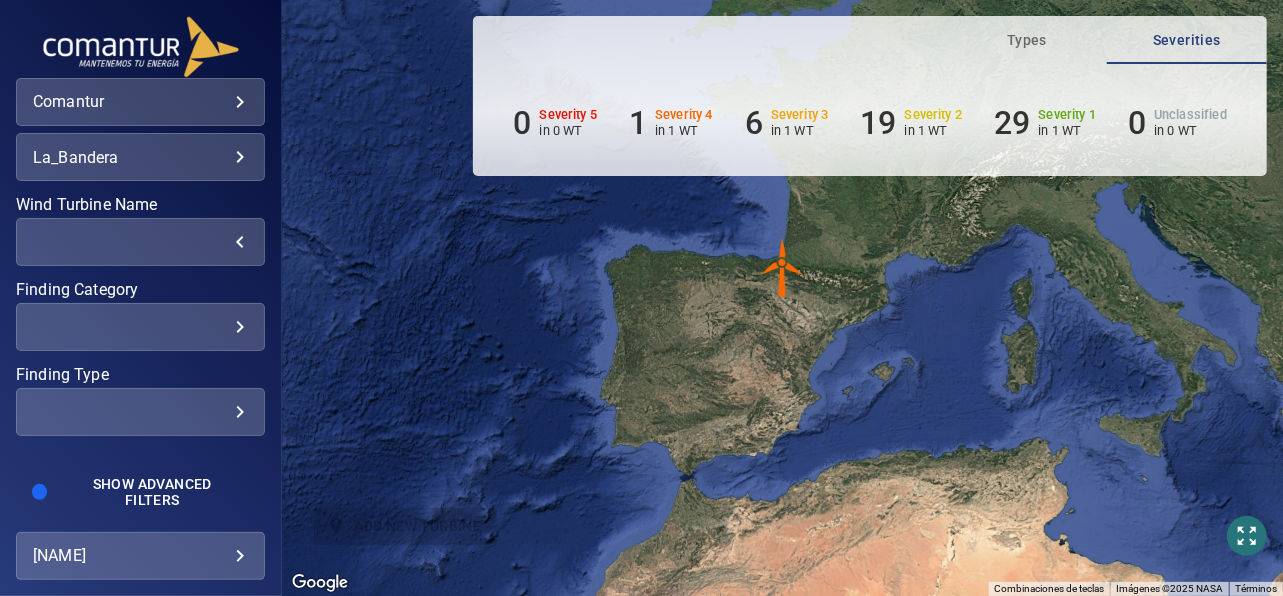 click on "​" at bounding box center [140, 242] 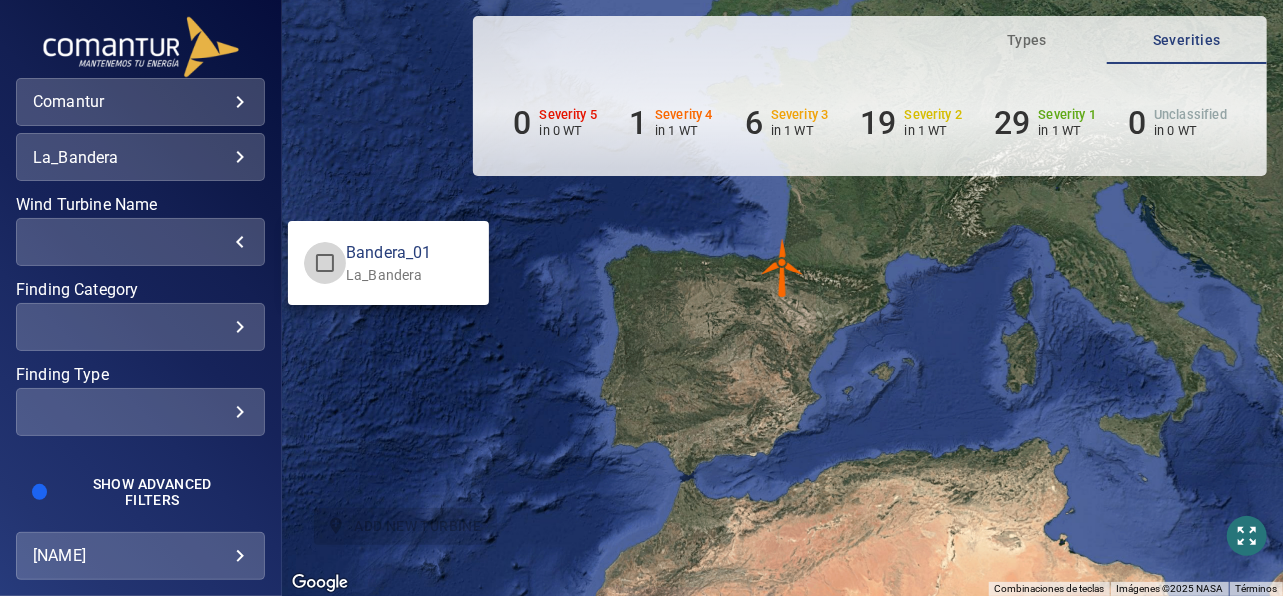 type on "**********" 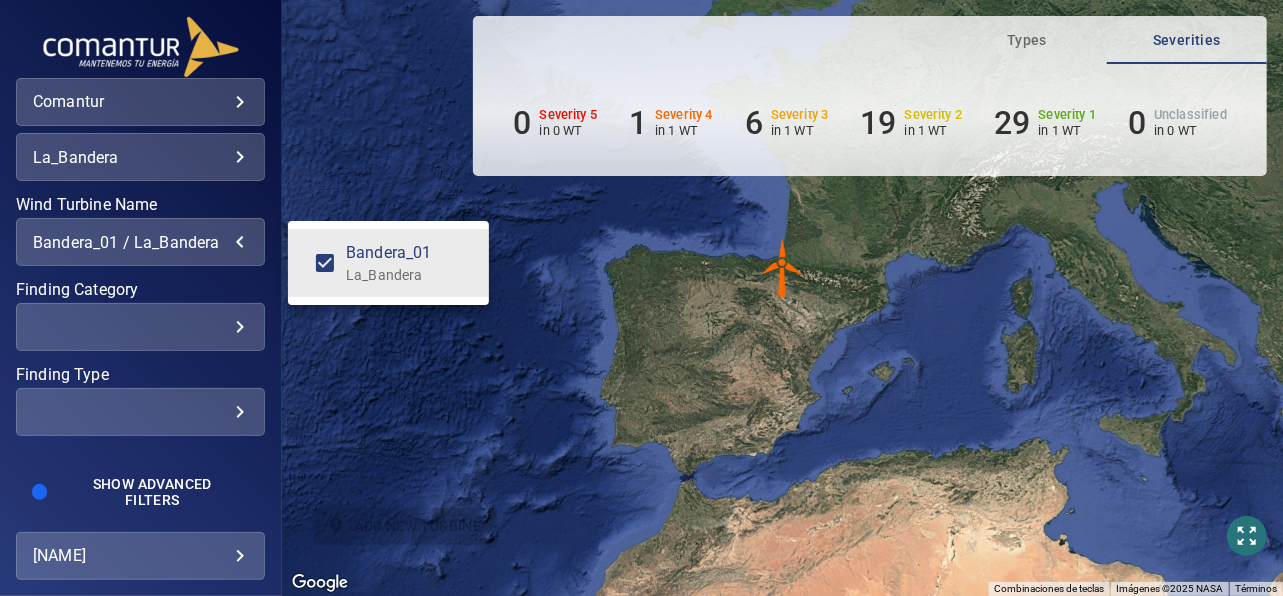 click at bounding box center (641, 298) 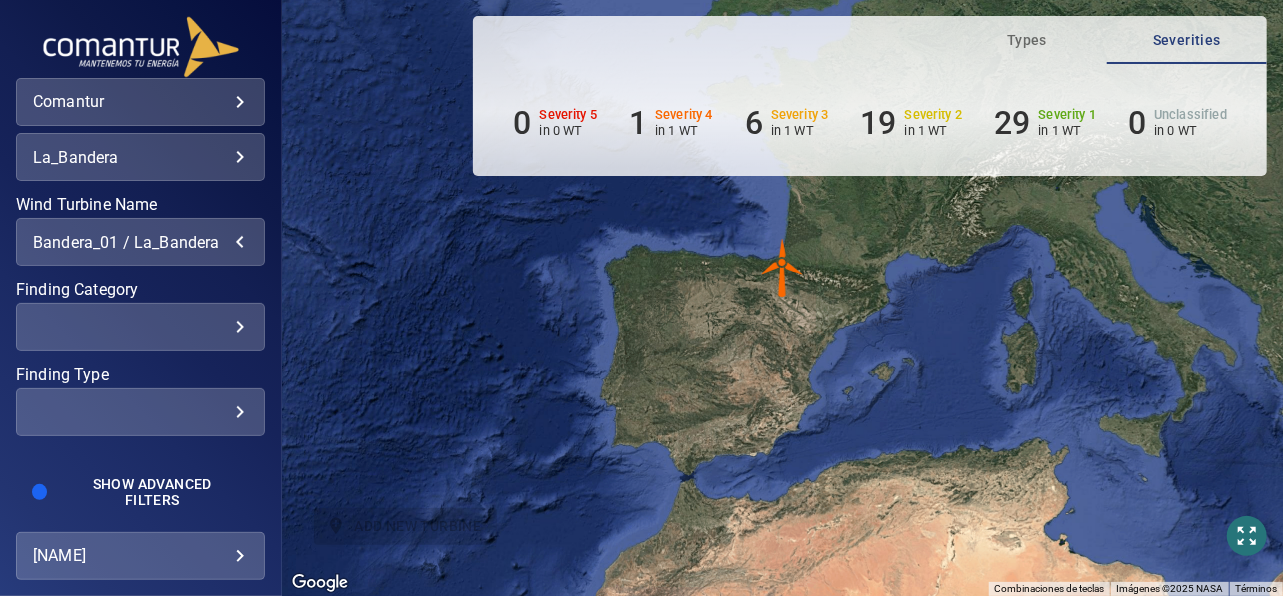 click at bounding box center [783, 268] 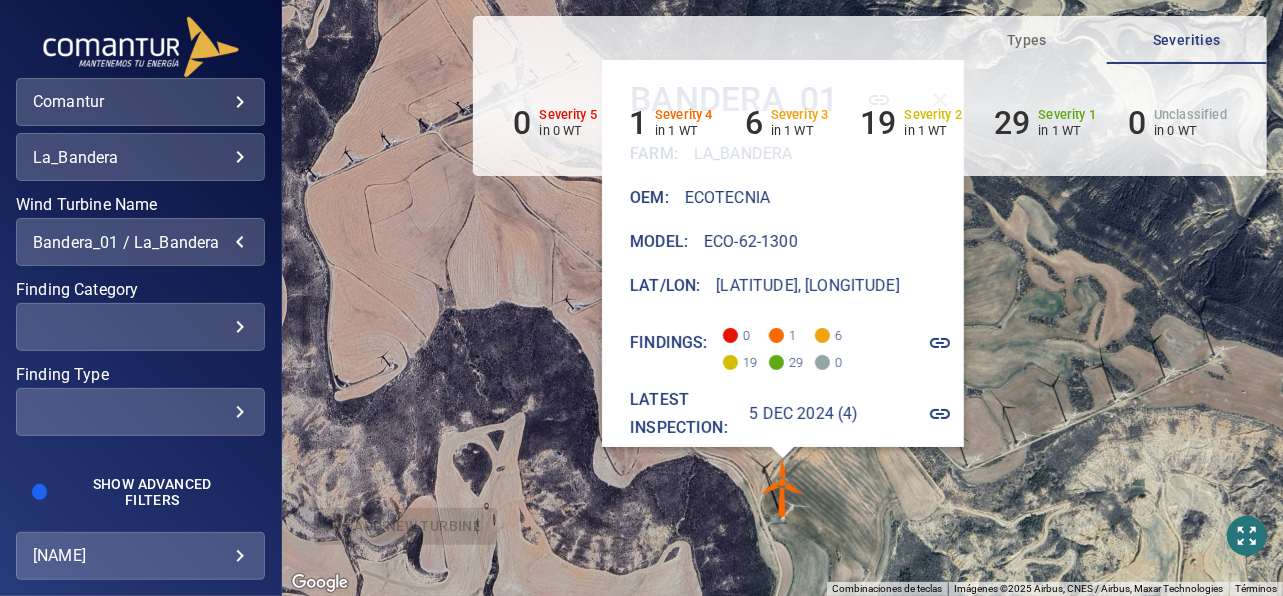 click at bounding box center (783, 488) 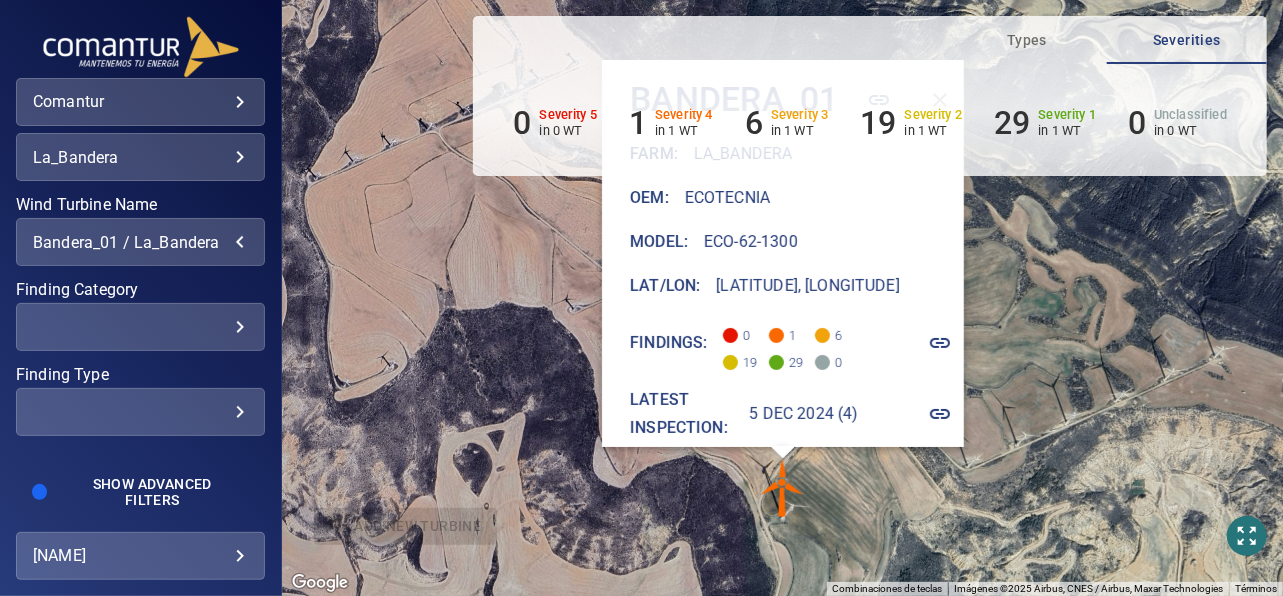 click at bounding box center [783, 488] 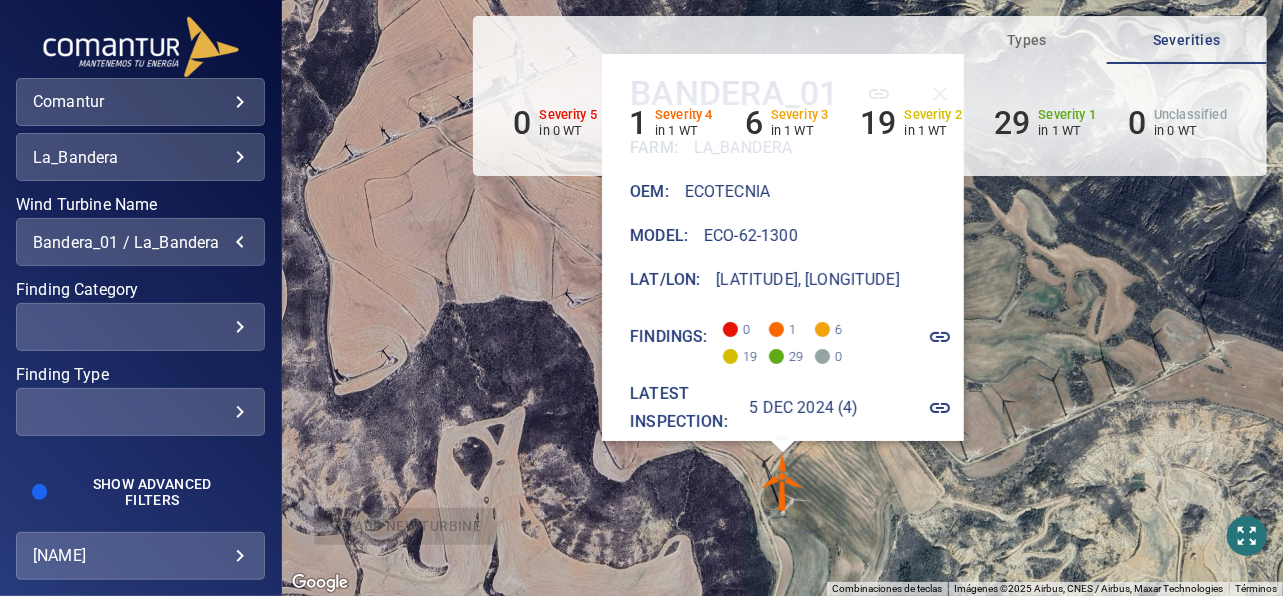 click on "Para activar la función de arrastre con el teclado, pulsa Alt + Intro. Cuando hayas habilitado esa función, usa las teclas de flecha para mover el marcador. Para completar el arrastre, pulsa Intro. Para cancelar, pulsa Escape. Bandera_01 Farm : La_Bandera Oem : ecotecnia Model : ECO-62-1300  Lat/Lon : 42.07375, -1.46915 Findings: 0 1 6 19 29 0 Latest inspection: 5 Dec 2024 (4)" at bounding box center (782, 298) 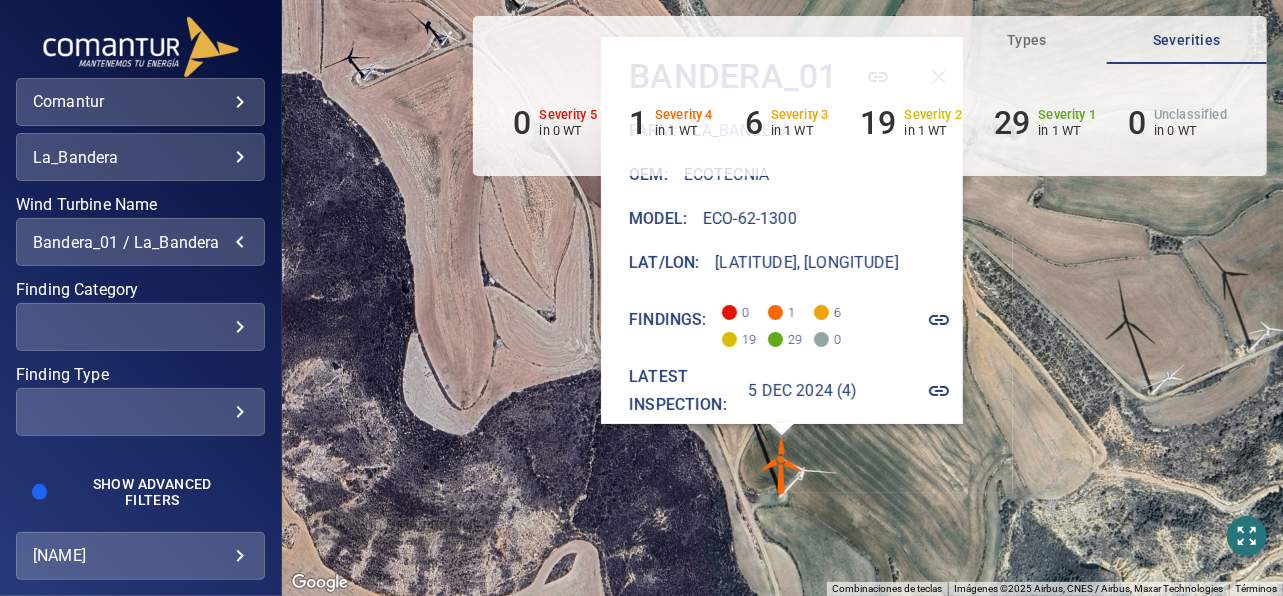 click on "Bandera_01 / La_Bandera" at bounding box center [140, 242] 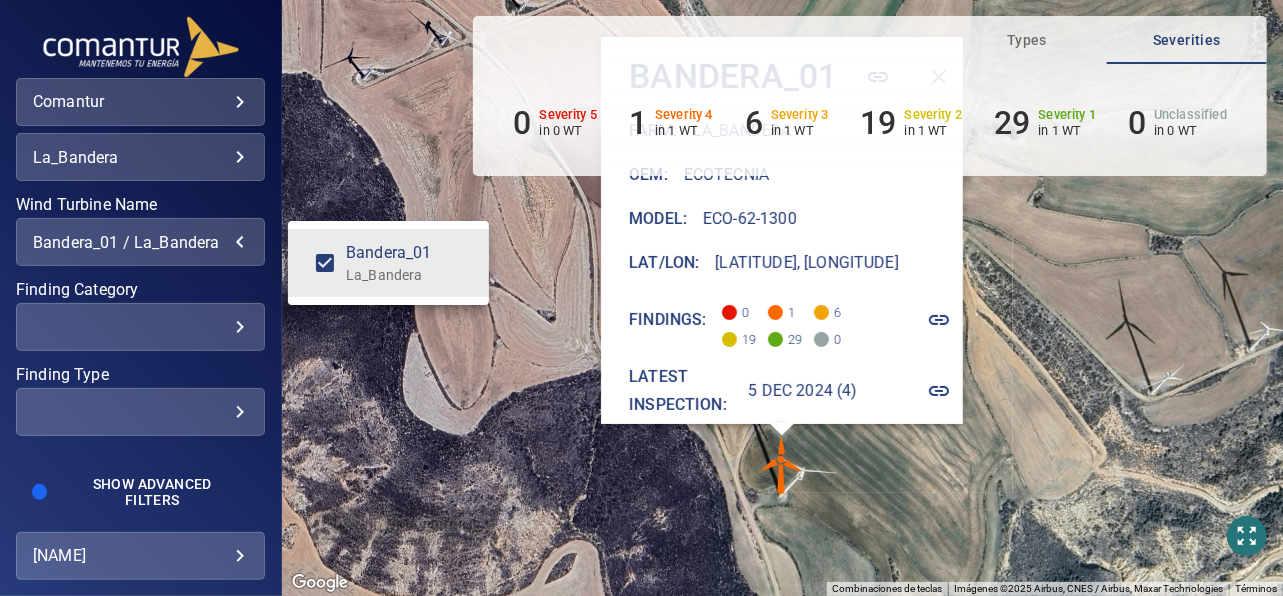 click at bounding box center (641, 298) 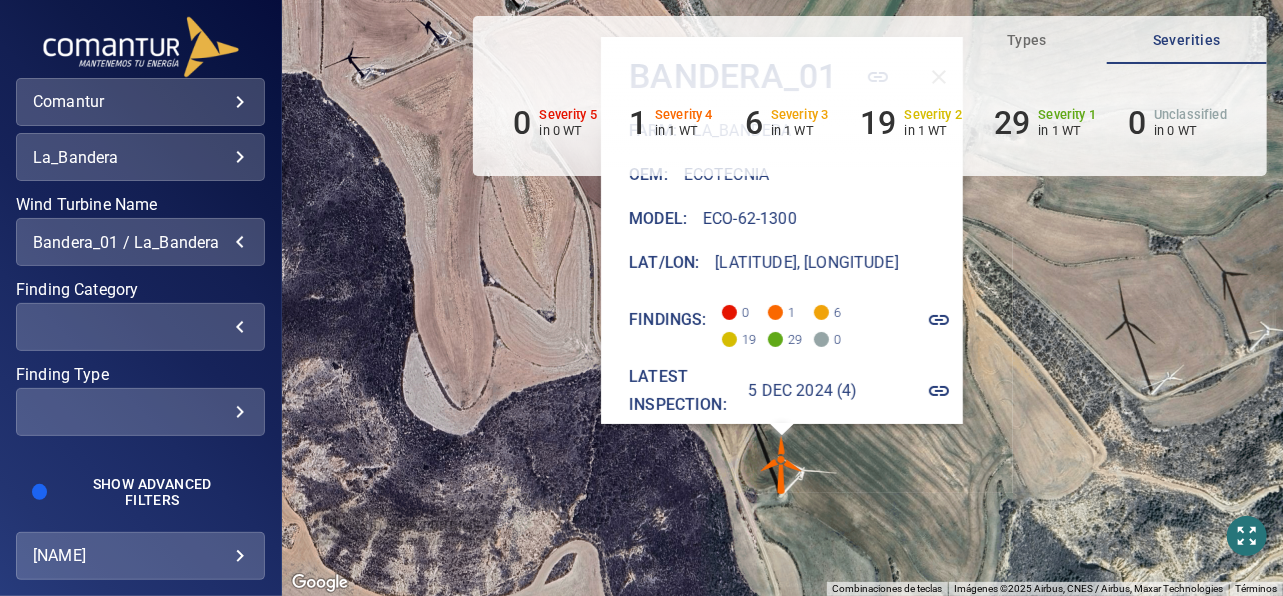 click on "​" at bounding box center (140, 327) 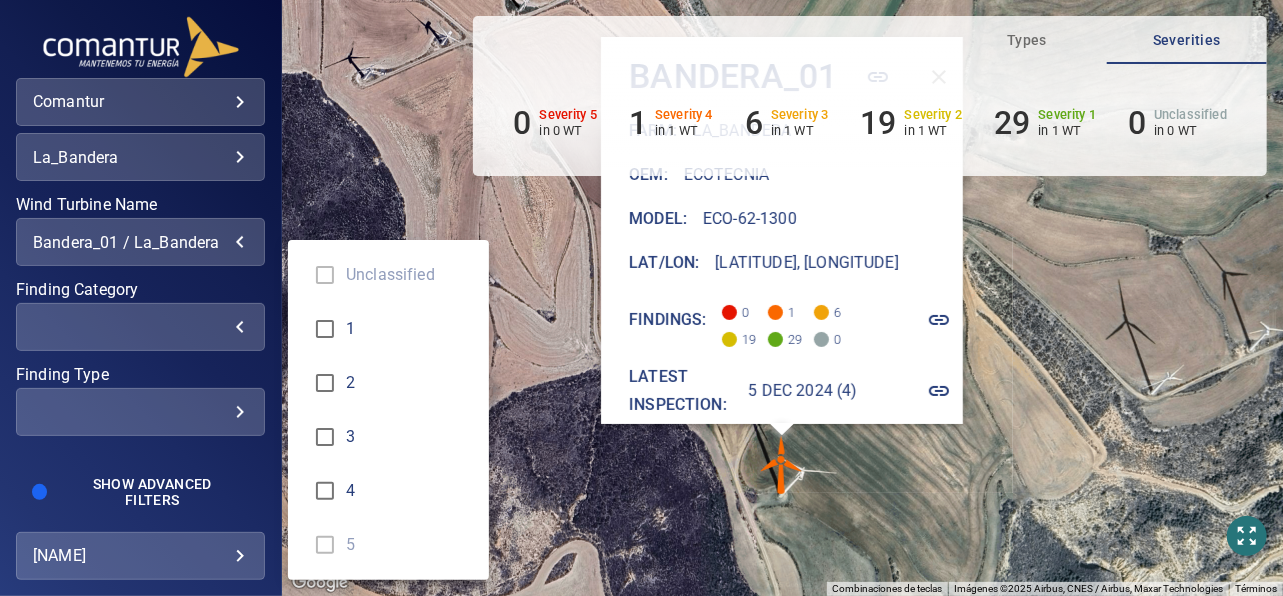 click at bounding box center [641, 298] 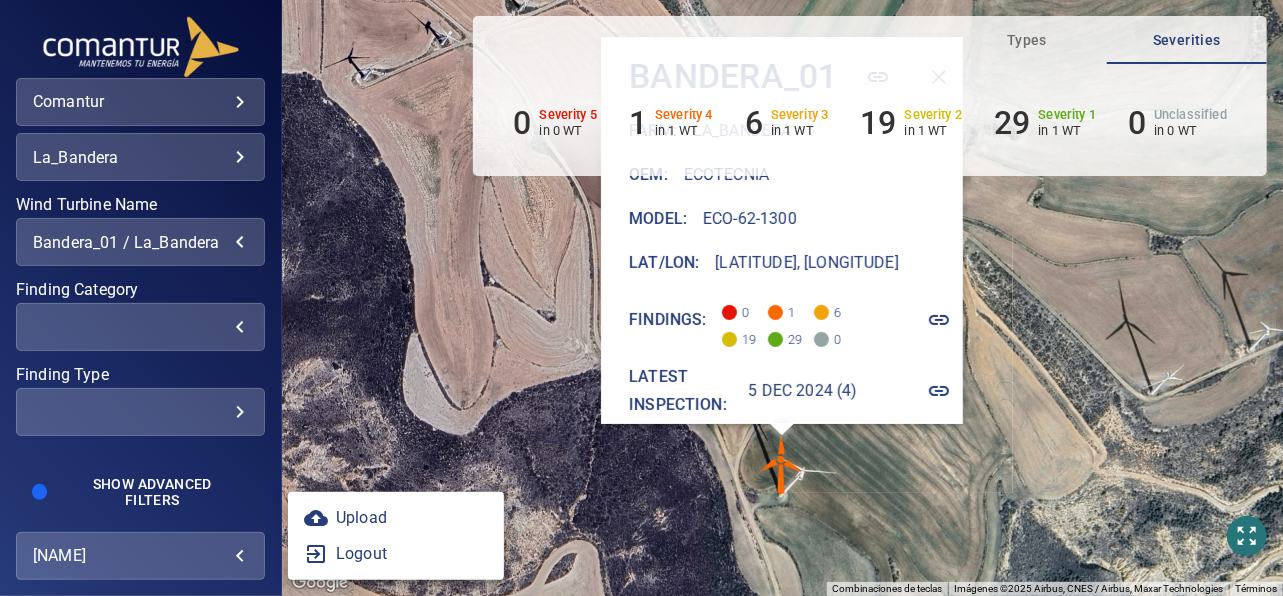 click on "**********" at bounding box center [641, 298] 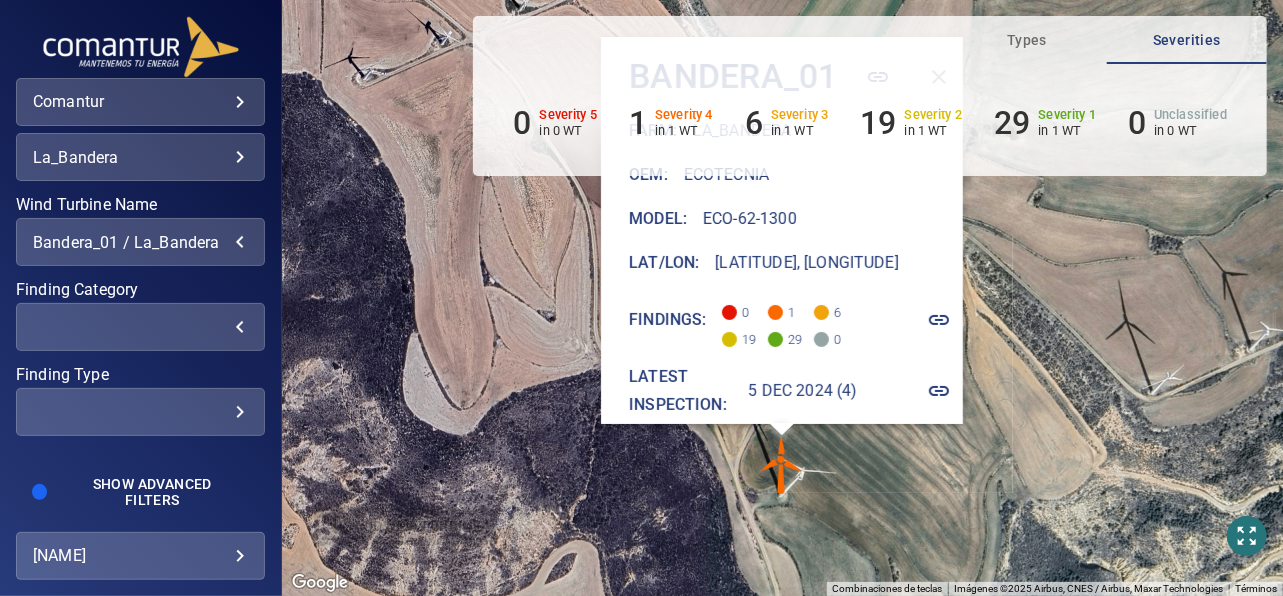 click on "Para activar la función de arrastre con el teclado, pulsa Alt + Intro. Cuando hayas habilitado esa función, usa las teclas de flecha para mover el marcador. Para completar el arrastre, pulsa Intro. Para cancelar, pulsa Escape. Bandera_01 Farm : La_Bandera Oem : ecotecnia Model : ECO-62-1300  Lat/Lon : 42.07375, -1.46915 Findings: 0 1 6 19 29 0 Latest inspection: 5 Dec 2024 (4)" at bounding box center [782, 298] 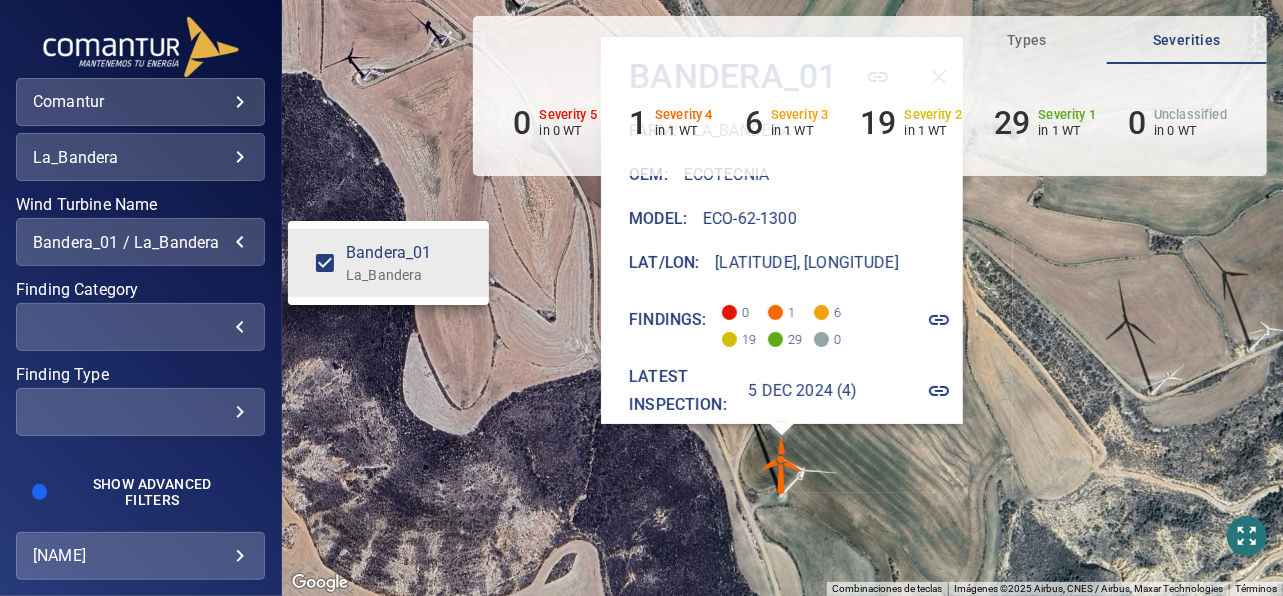 click on "La_Bandera" at bounding box center [409, 275] 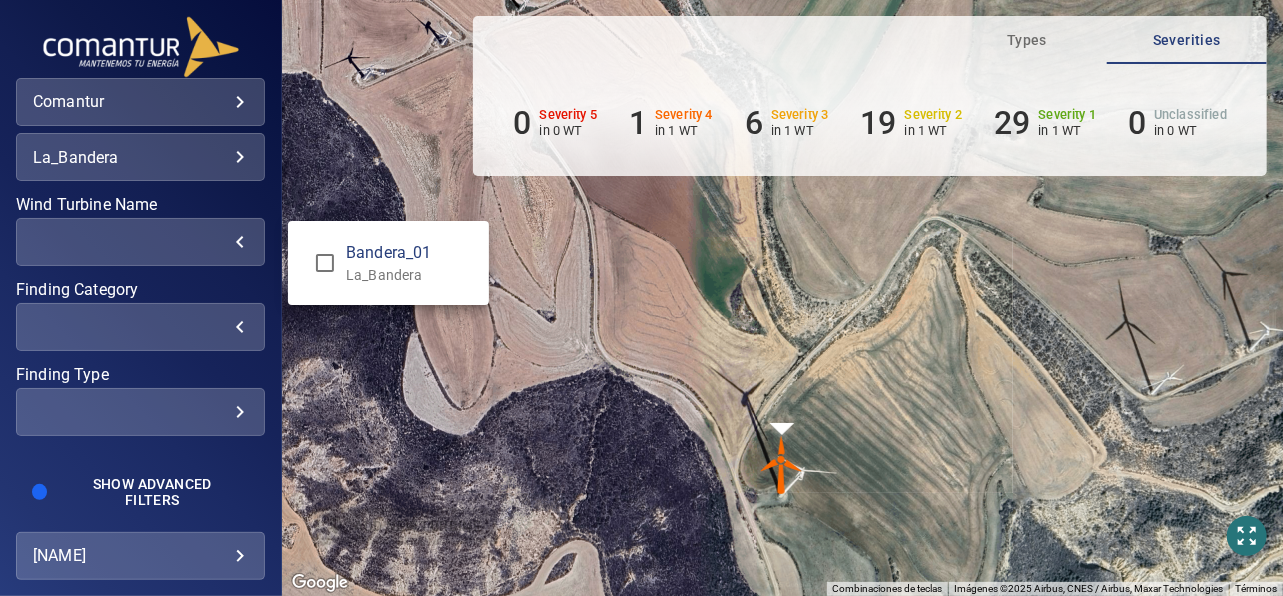type on "**********" 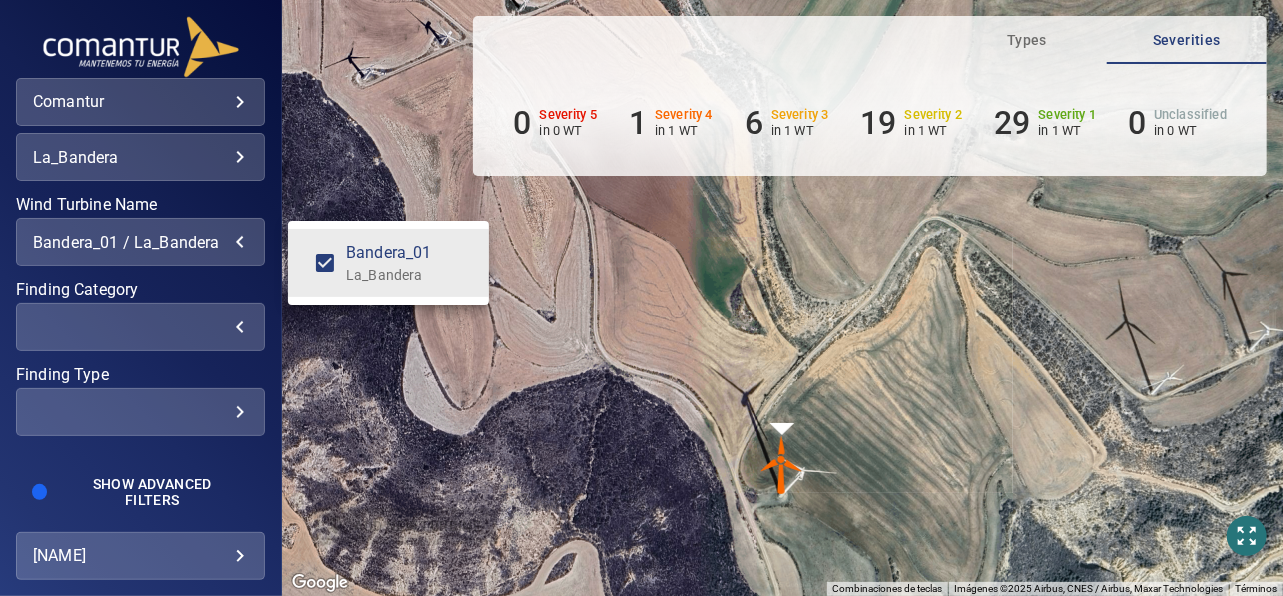 click at bounding box center [641, 298] 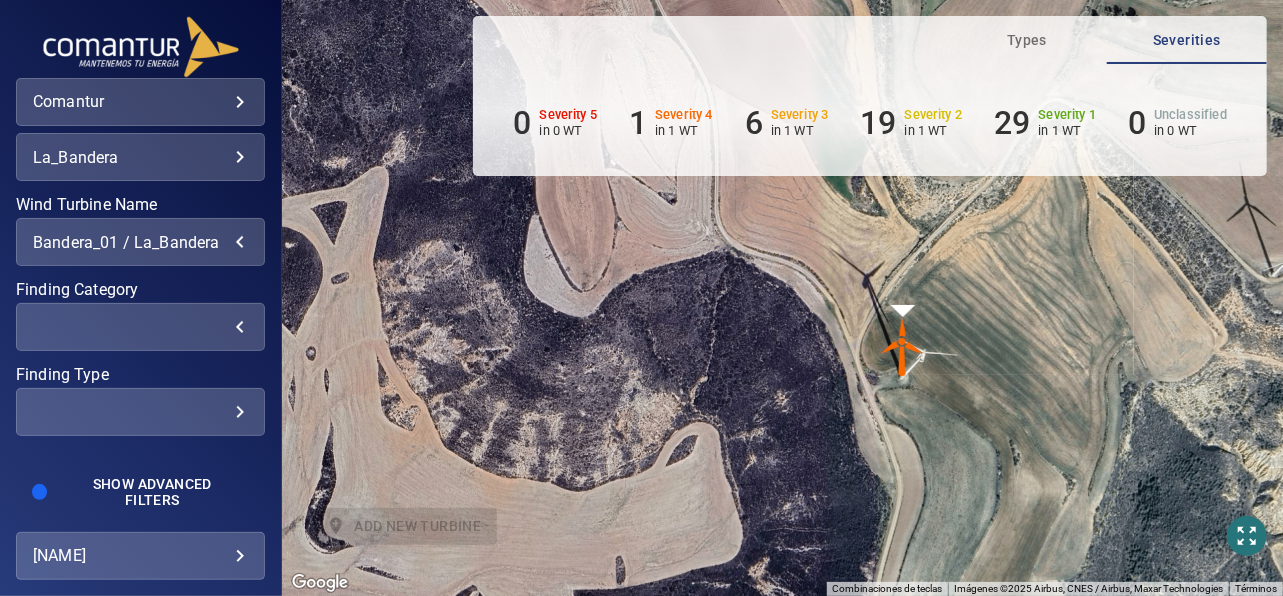 drag, startPoint x: 664, startPoint y: 364, endPoint x: 787, endPoint y: 251, distance: 167.02695 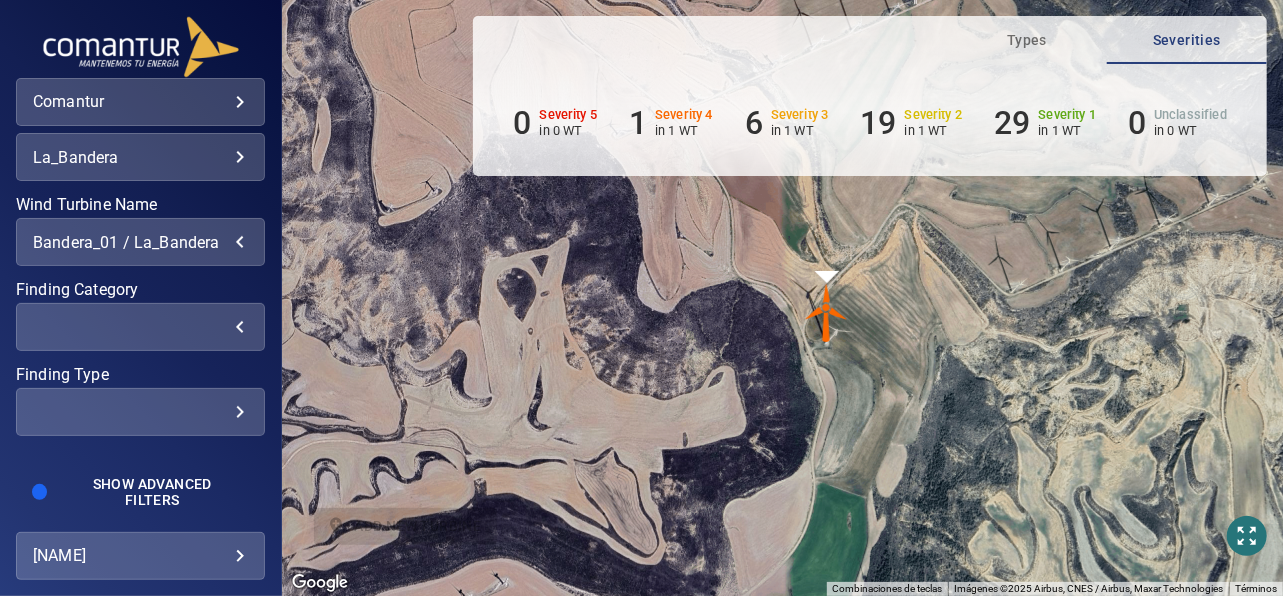 click at bounding box center (827, 313) 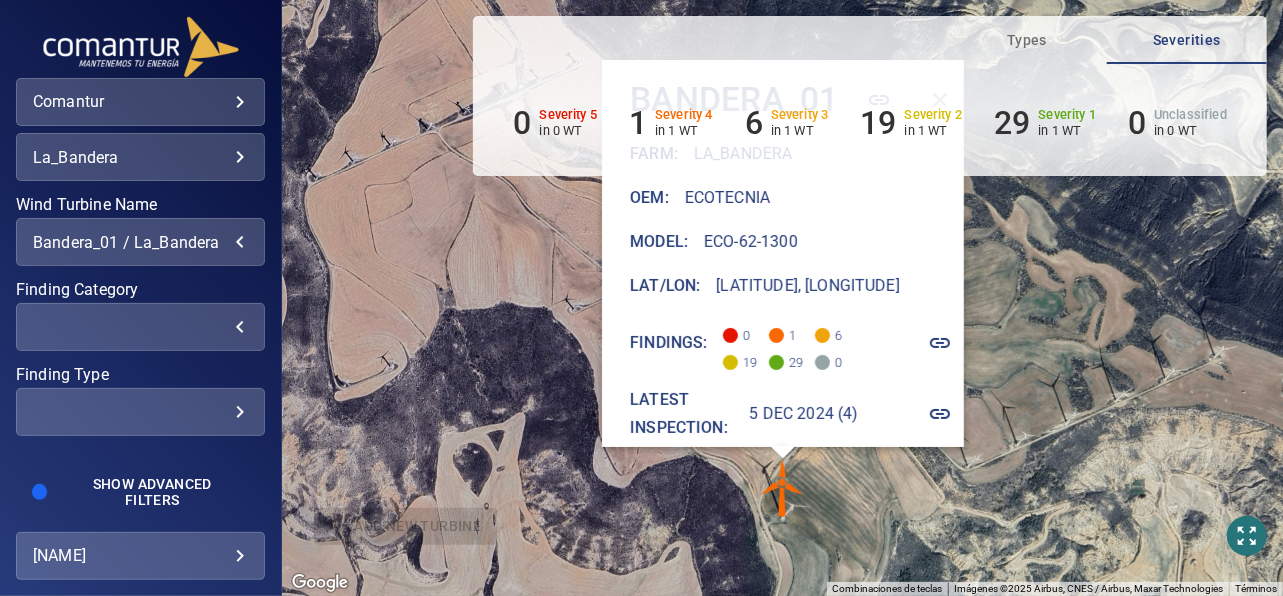click on "5 Dec 2024 (4)" at bounding box center [803, 414] 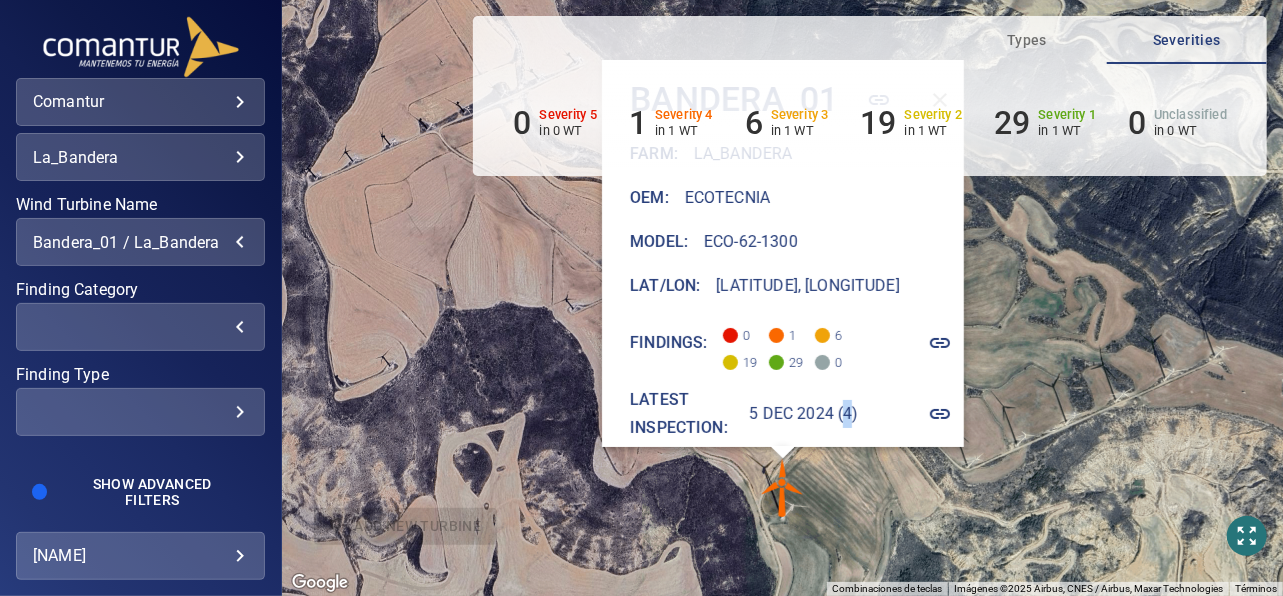 click on "5 Dec 2024 (4)" at bounding box center (803, 414) 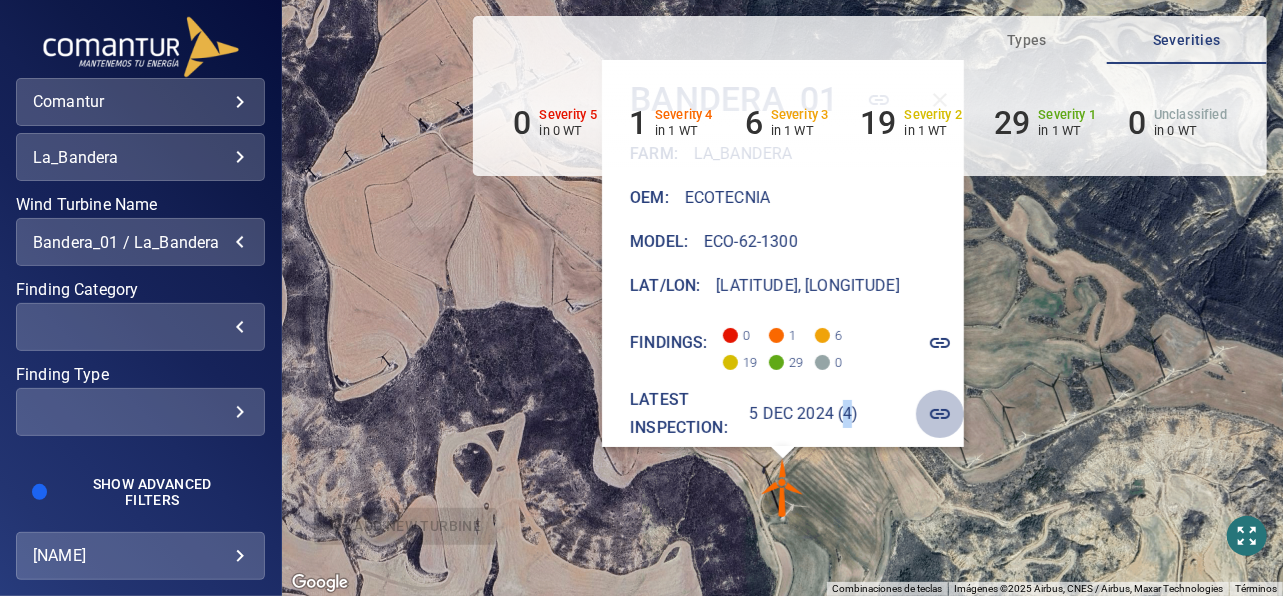 click 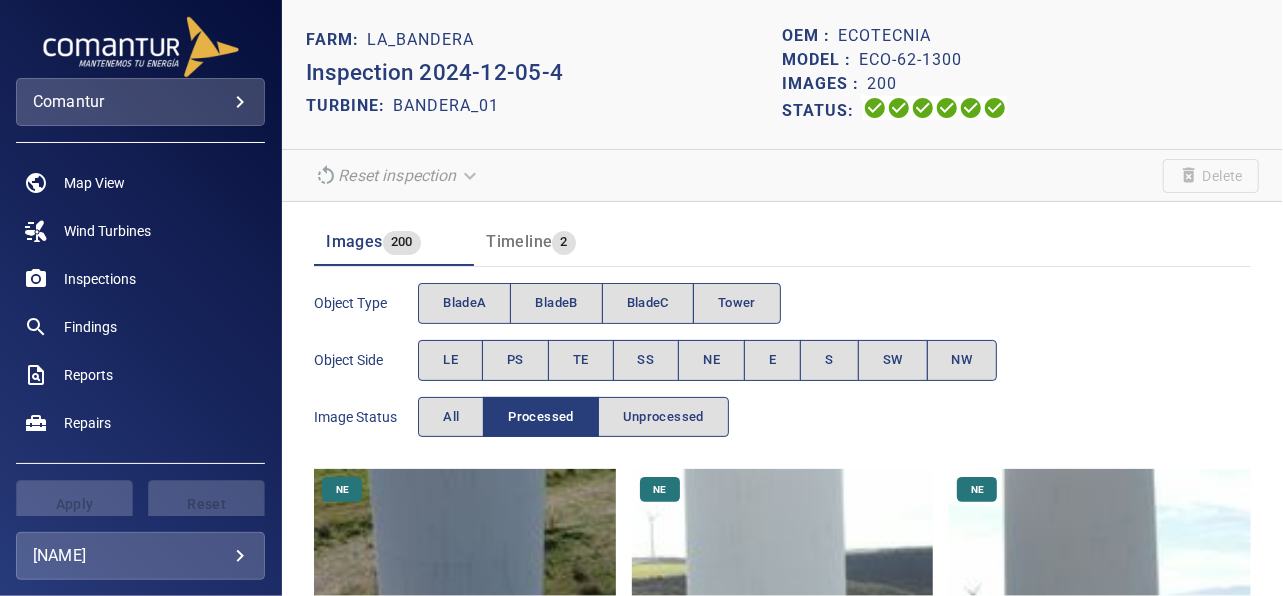 click on "Object type bladeA bladeB bladeC Tower Object Side LE PS TE SS NE E S SW NW Image Status All Processed Unprocessed" at bounding box center [782, 360] 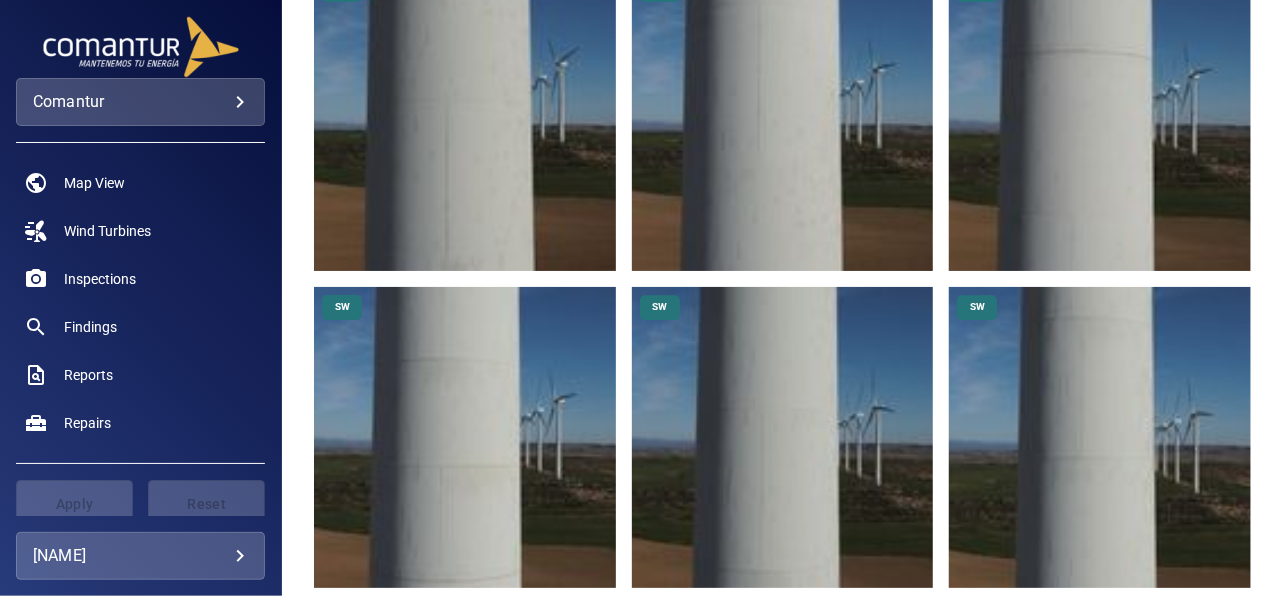 scroll, scrollTop: 6120, scrollLeft: 0, axis: vertical 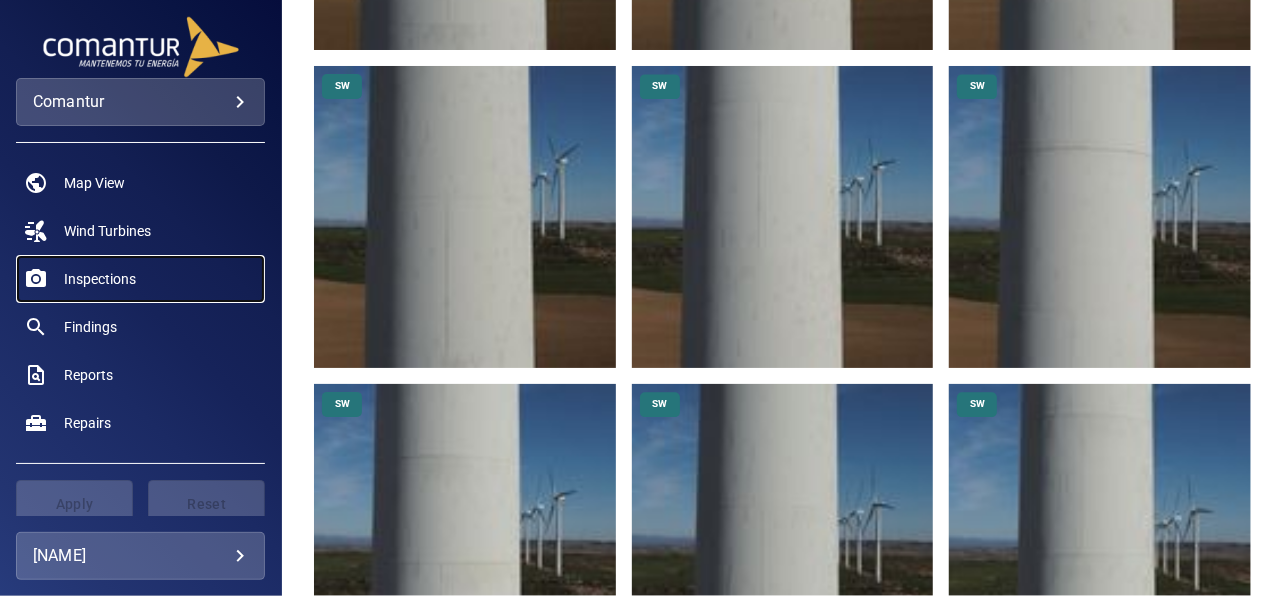 click on "Inspections" at bounding box center [100, 279] 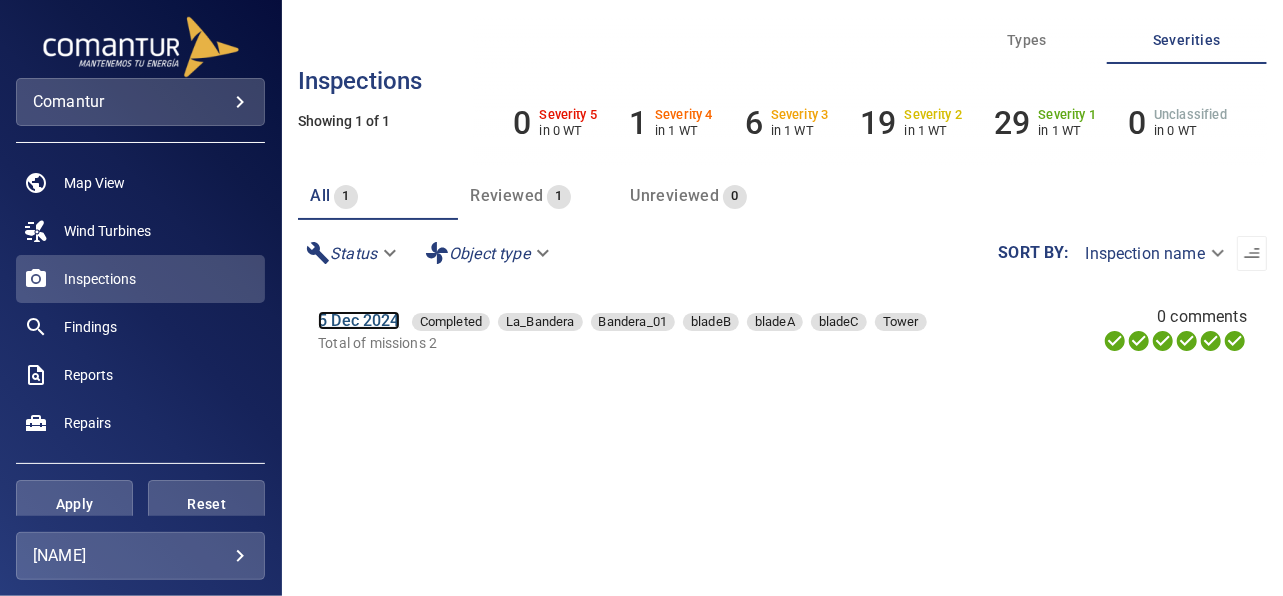 click on "5 Dec 2024" at bounding box center (359, 320) 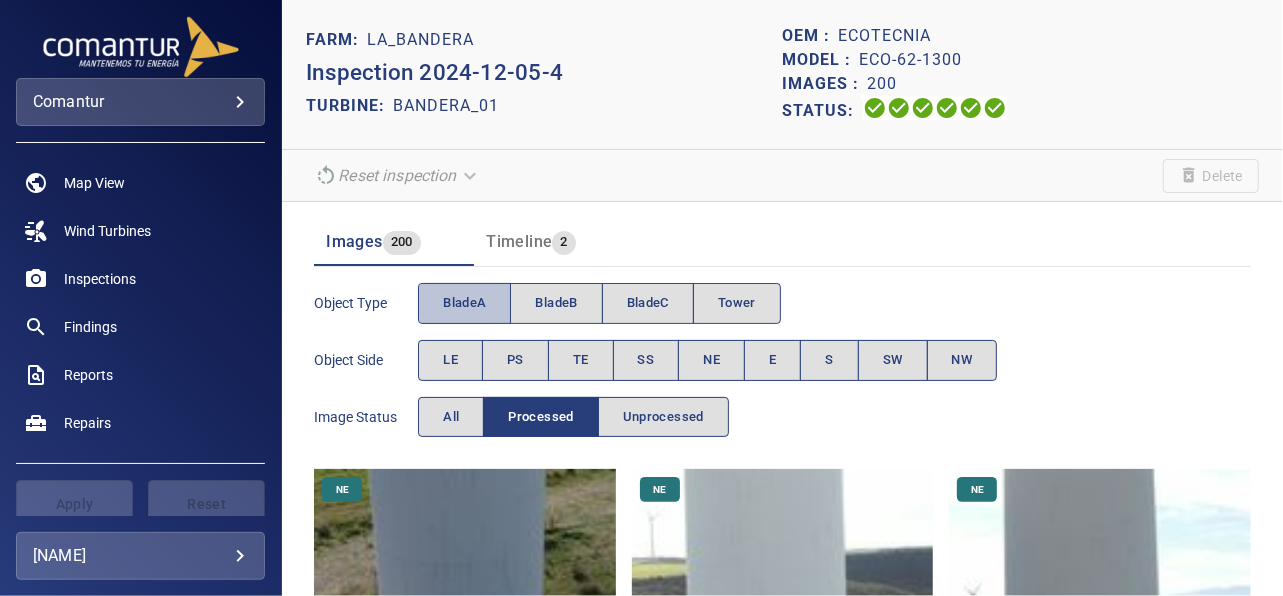 click on "bladeA" at bounding box center [464, 303] 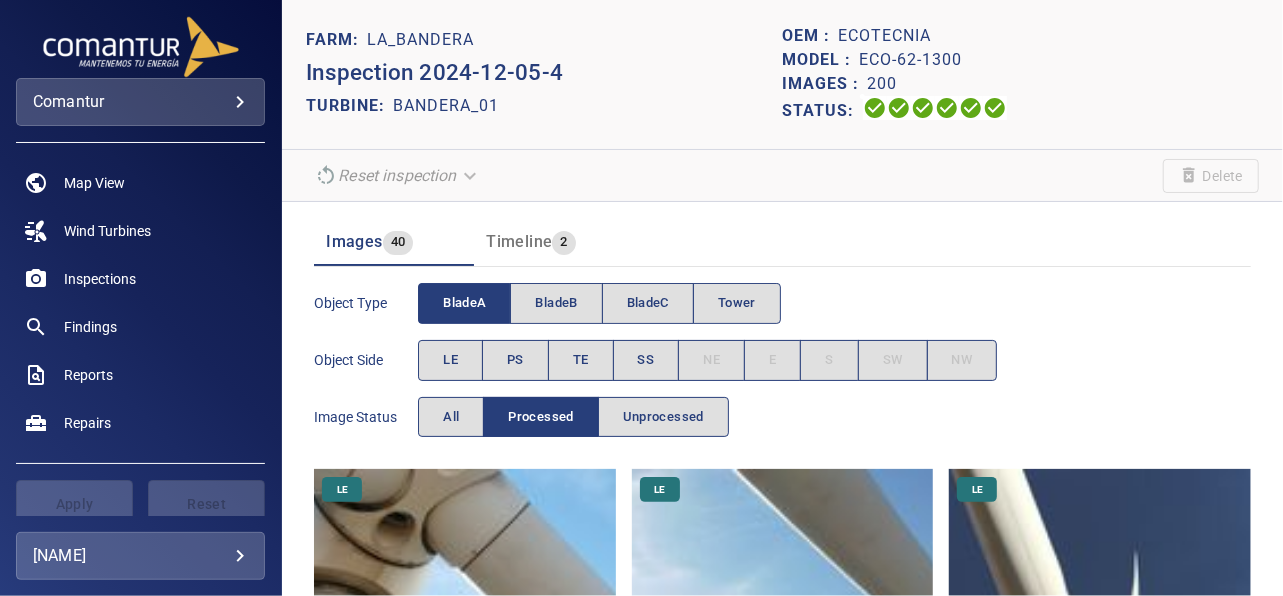 click on "Object type bladeA bladeB bladeC Tower Object Side LE PS TE SS NE E S SW NW Image Status All Processed Unprocessed" at bounding box center [782, 360] 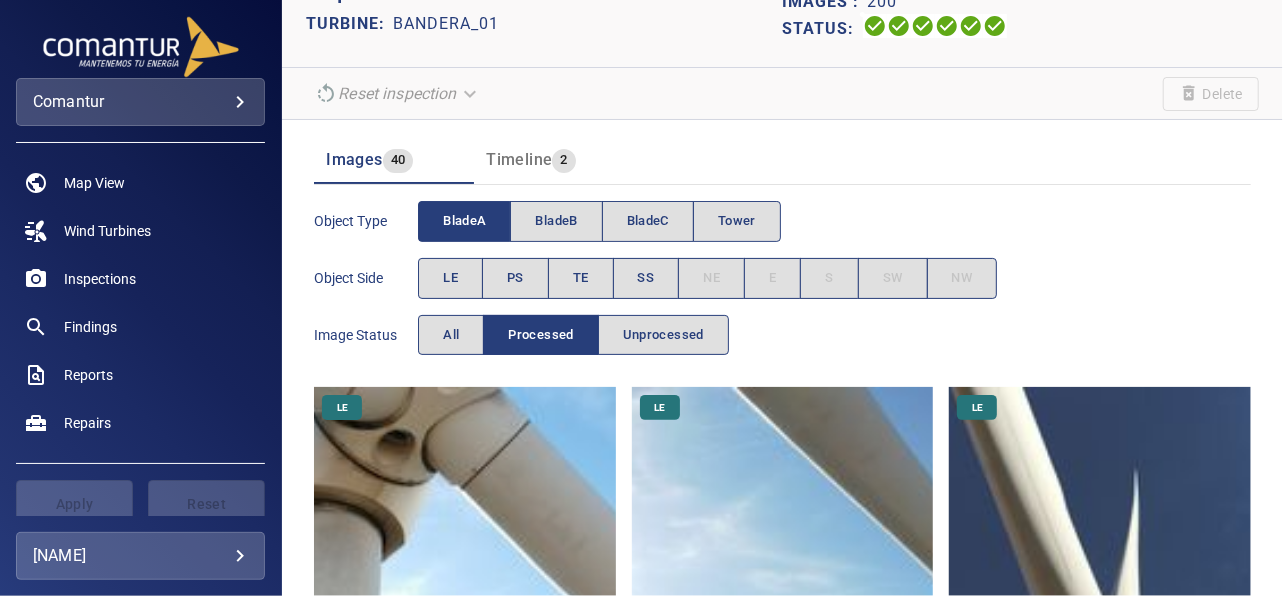 scroll, scrollTop: 0, scrollLeft: 0, axis: both 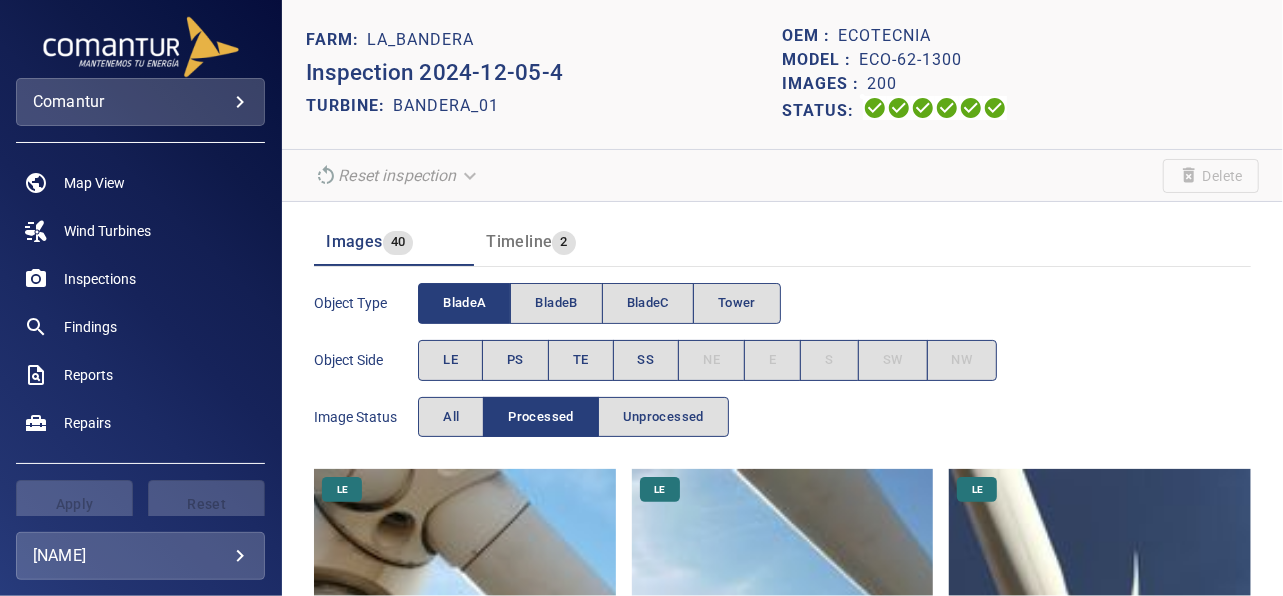 click on "Object type bladeA bladeB bladeC Tower Object Side LE PS TE SS NE E S SW NW Image Status All Processed Unprocessed" at bounding box center [782, 360] 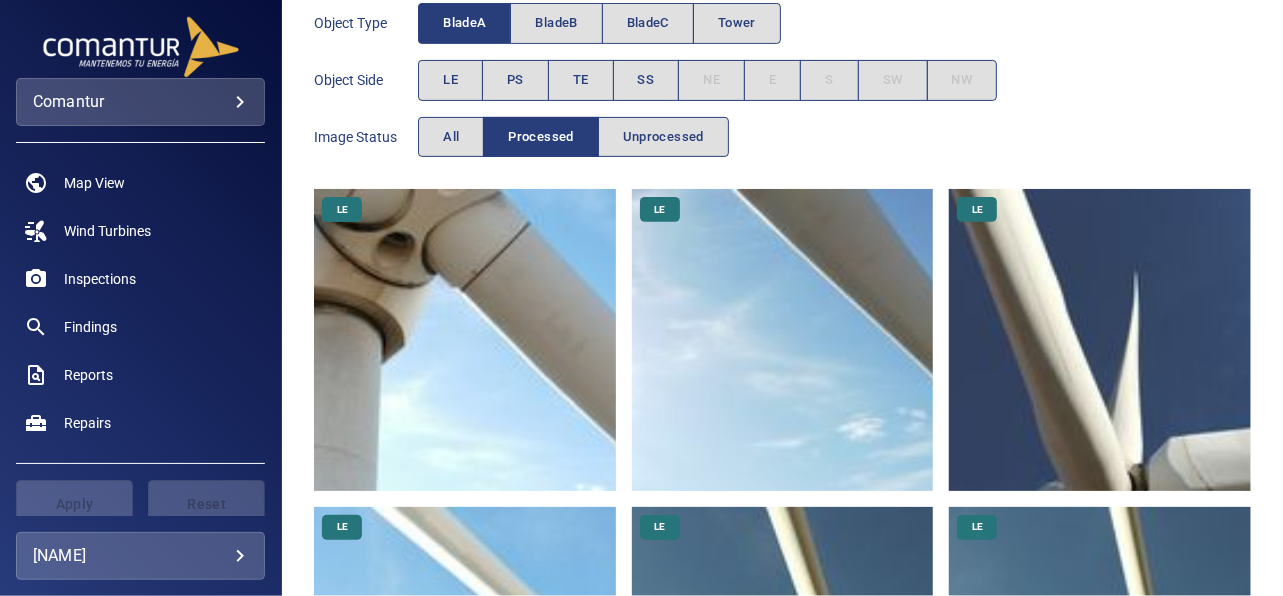 scroll, scrollTop: 283, scrollLeft: 0, axis: vertical 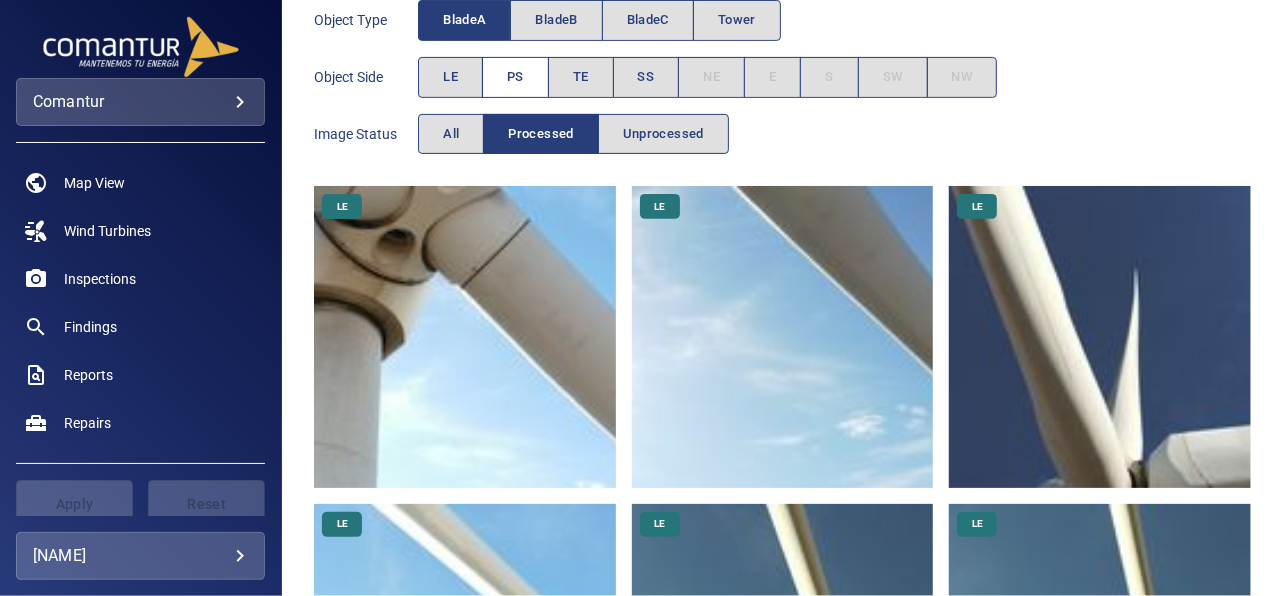 click on "PS" at bounding box center [515, 77] 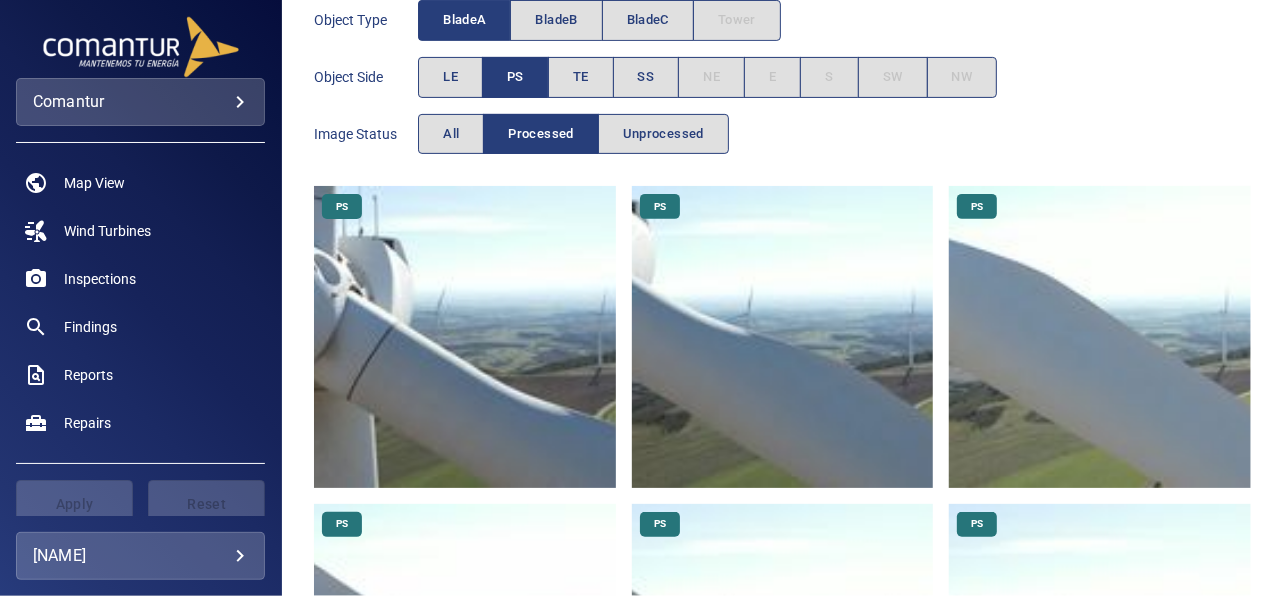 click at bounding box center [1100, 337] 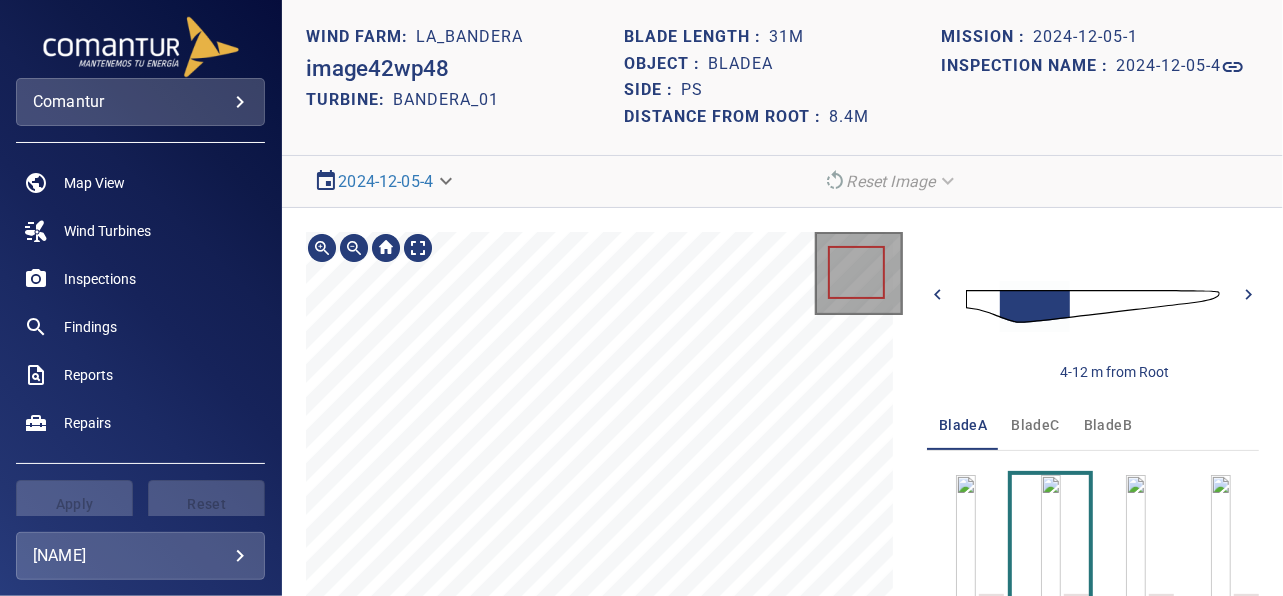 scroll, scrollTop: 185, scrollLeft: 0, axis: vertical 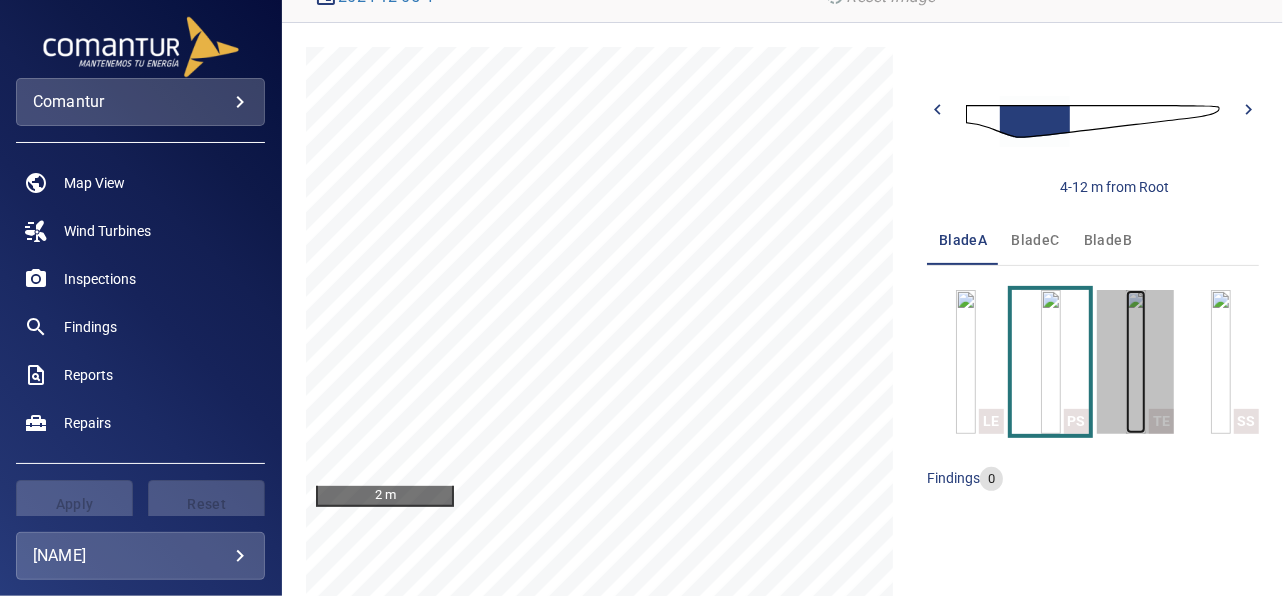 click at bounding box center (1136, 362) 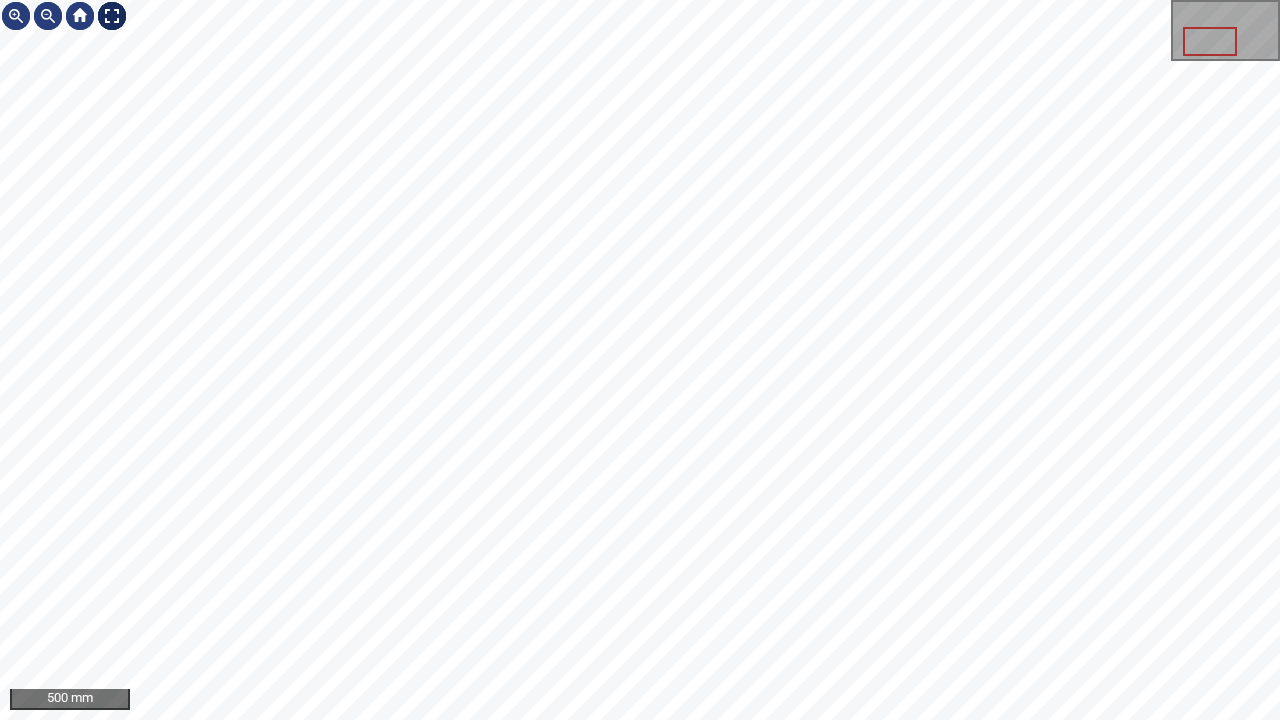 click at bounding box center (112, 16) 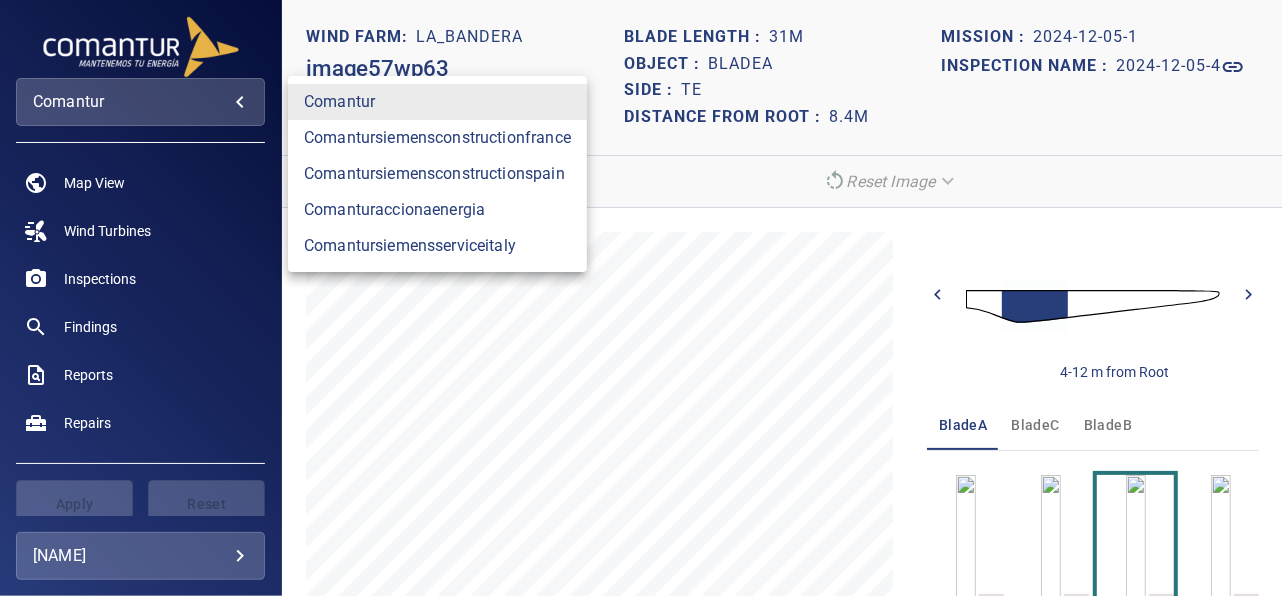 click on "**********" at bounding box center (641, 298) 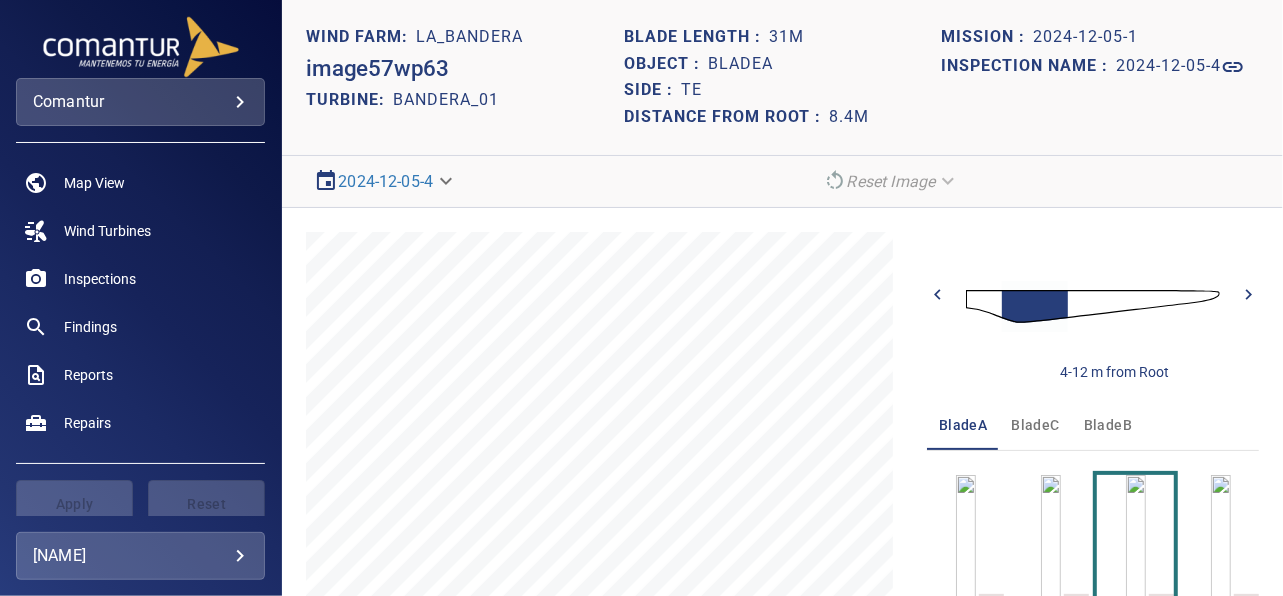 click on "comantur comantursiemensconstructionfrance comantursiemensconstructionspain comanturaccionaenergia comantursiemensserviceitaly" 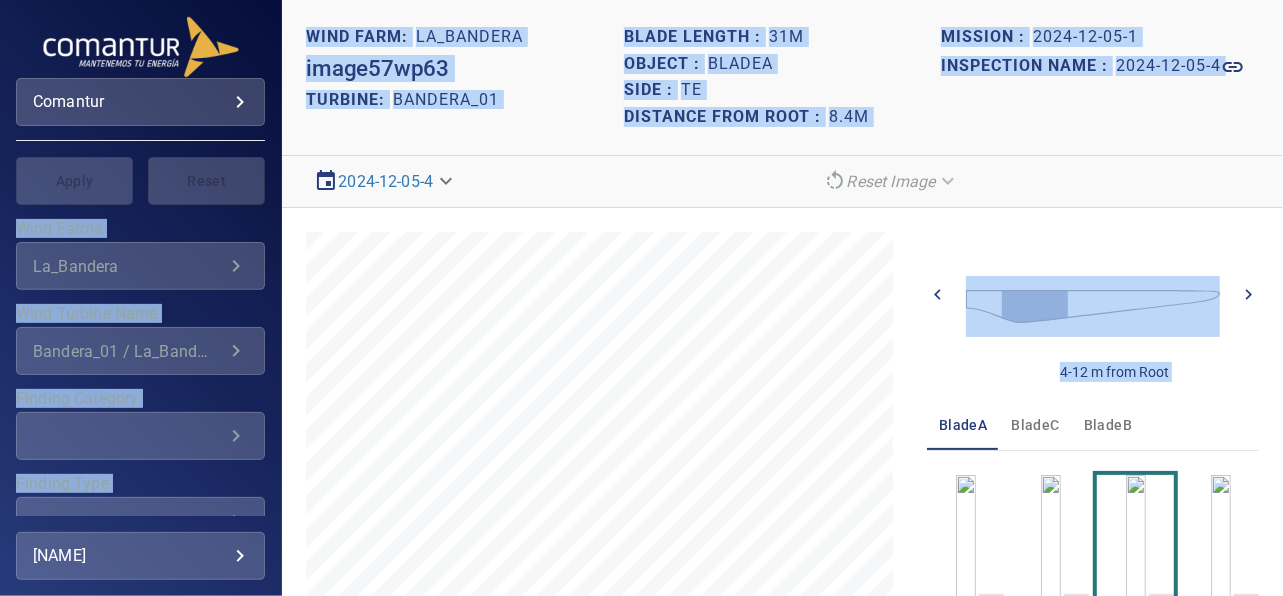 scroll, scrollTop: 328, scrollLeft: 0, axis: vertical 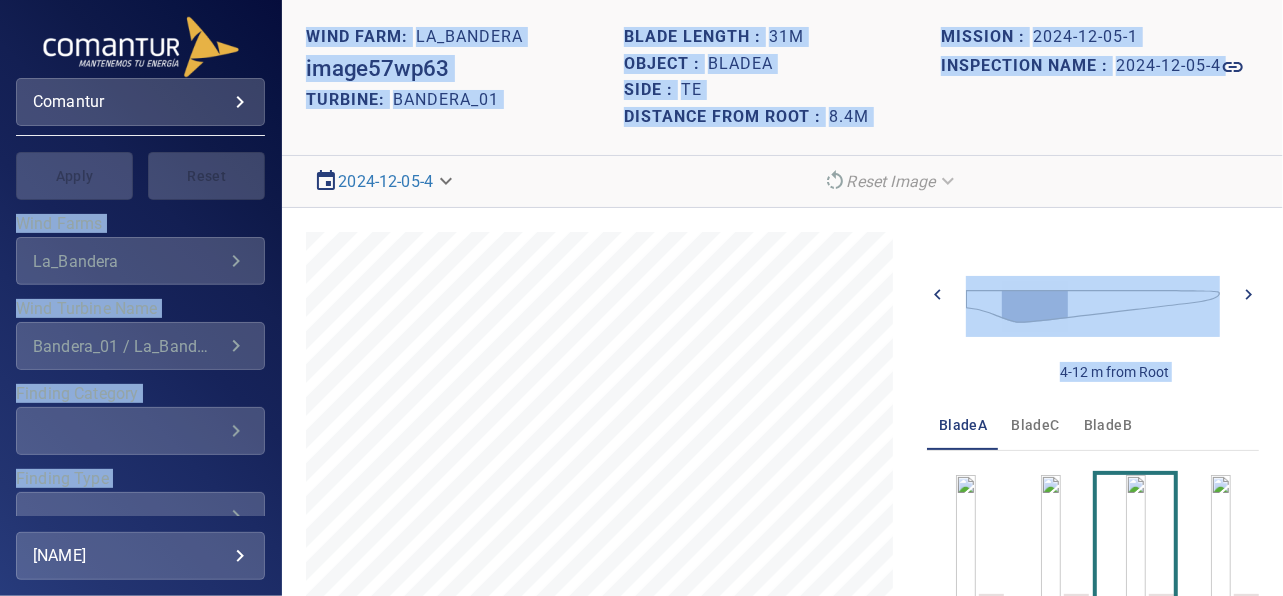 click on "Bandera_01 / La_Bandera" at bounding box center [128, 346] 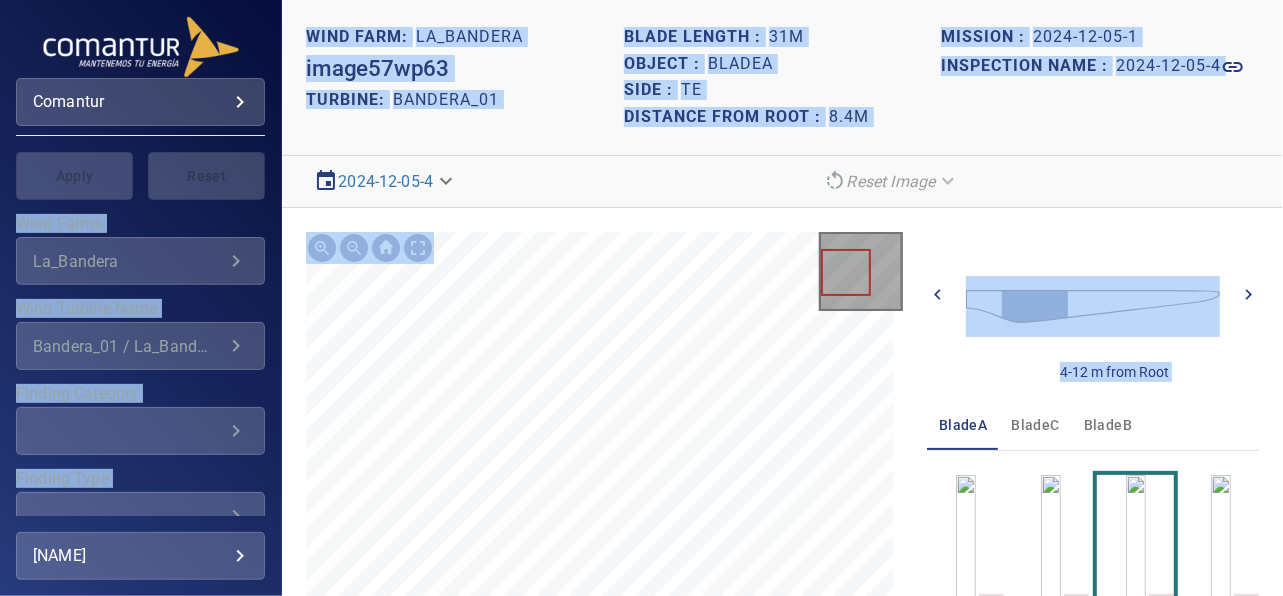 scroll, scrollTop: 185, scrollLeft: 0, axis: vertical 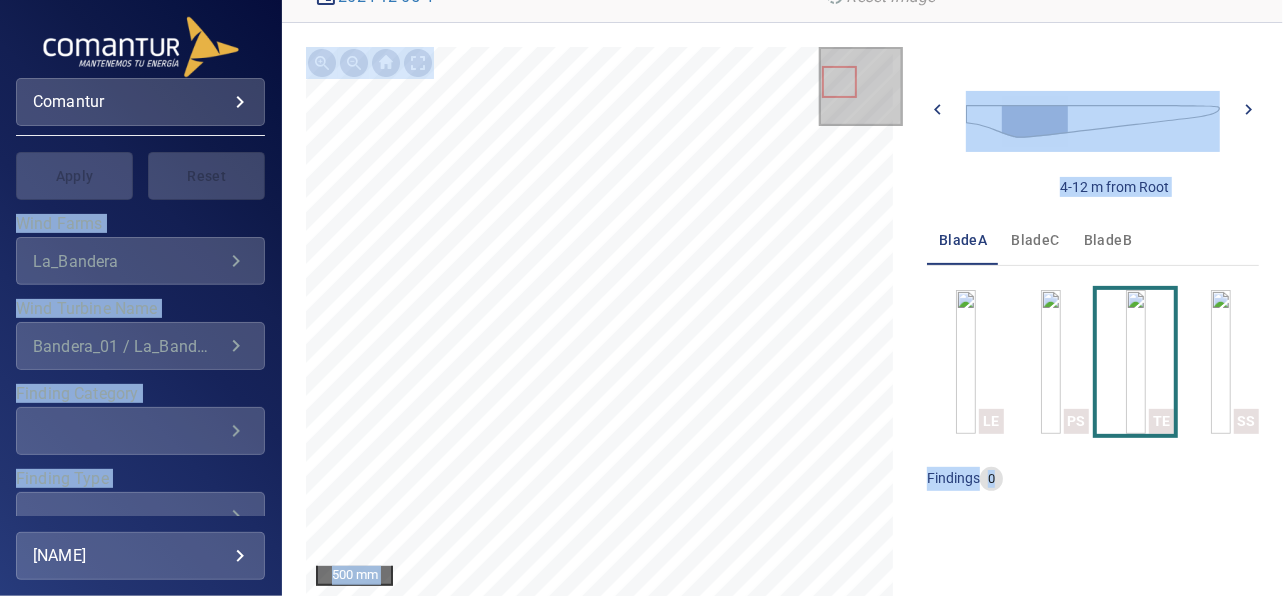 click on "500 mm Image Filters 4-12 m from Root chevron_left chevron_right bladeA bladeC bladeB LE PS TE SS findings 0" at bounding box center (782, 350) 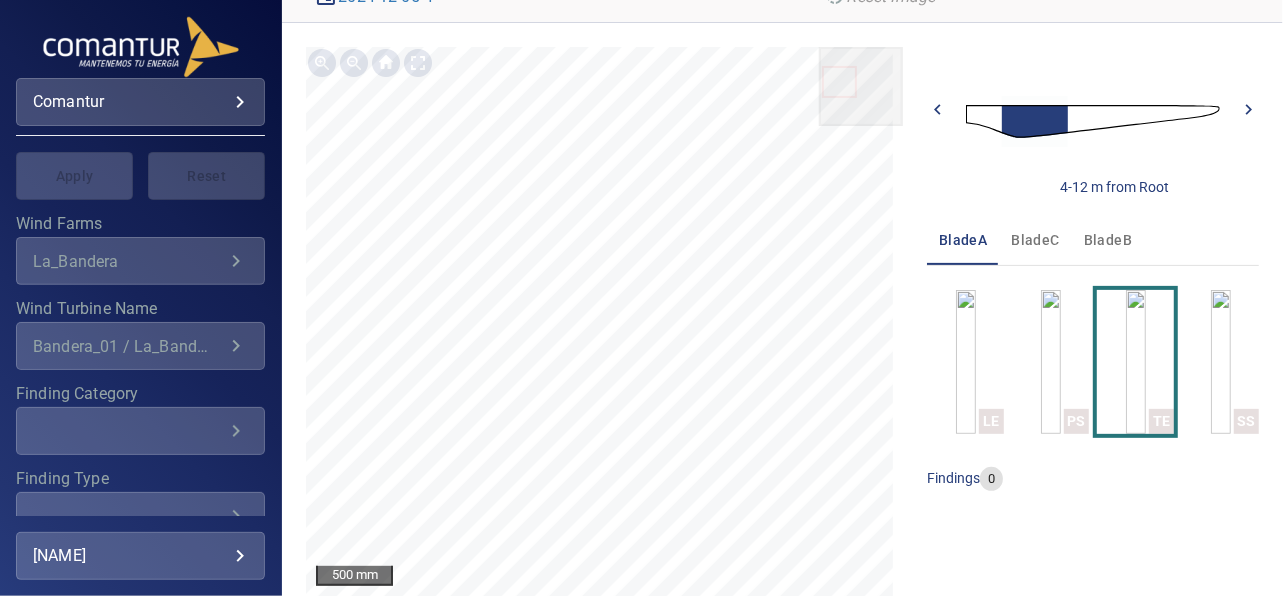 click 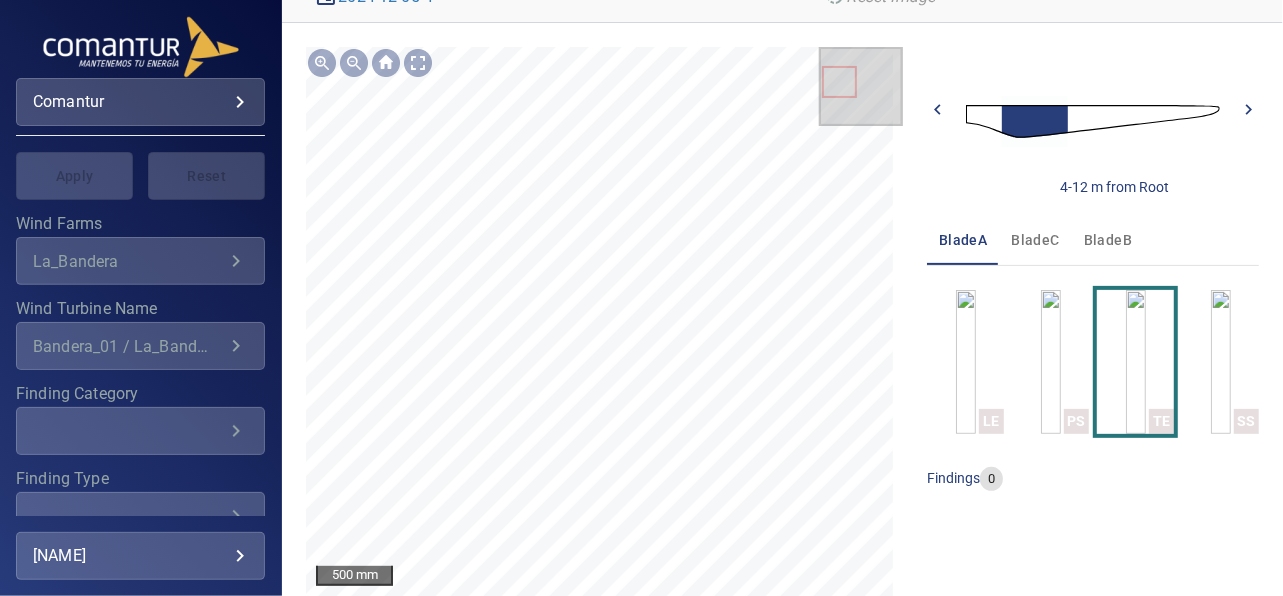 click on "4-12 m from Root chevron_left chevron_right" at bounding box center (1093, 122) 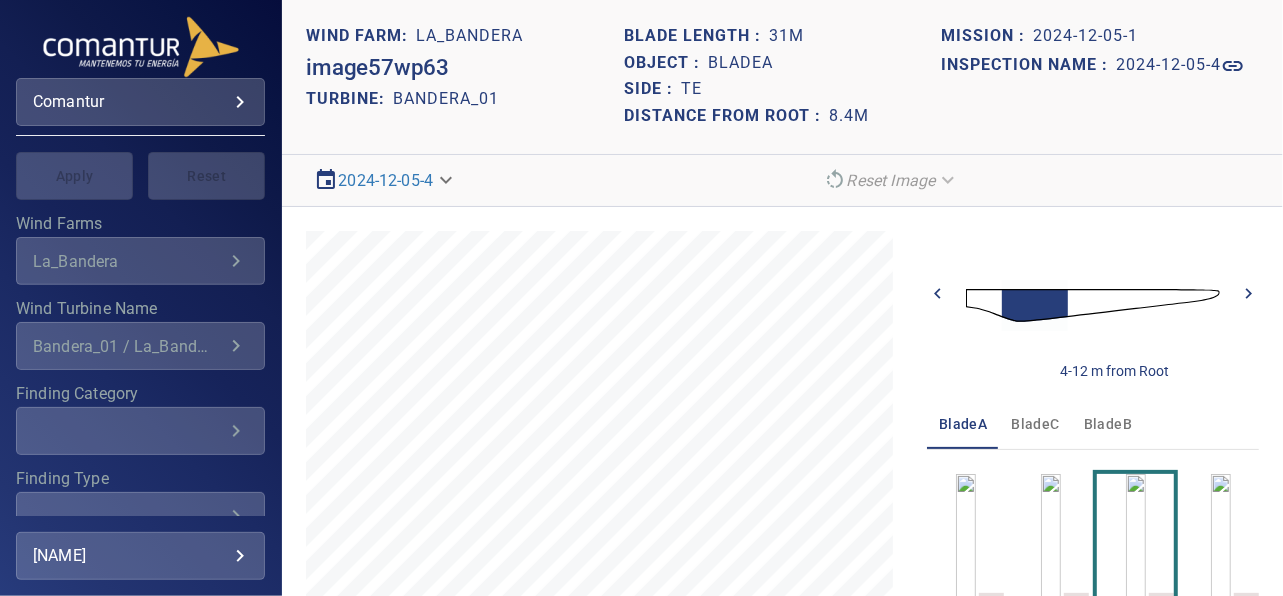 scroll, scrollTop: 0, scrollLeft: 0, axis: both 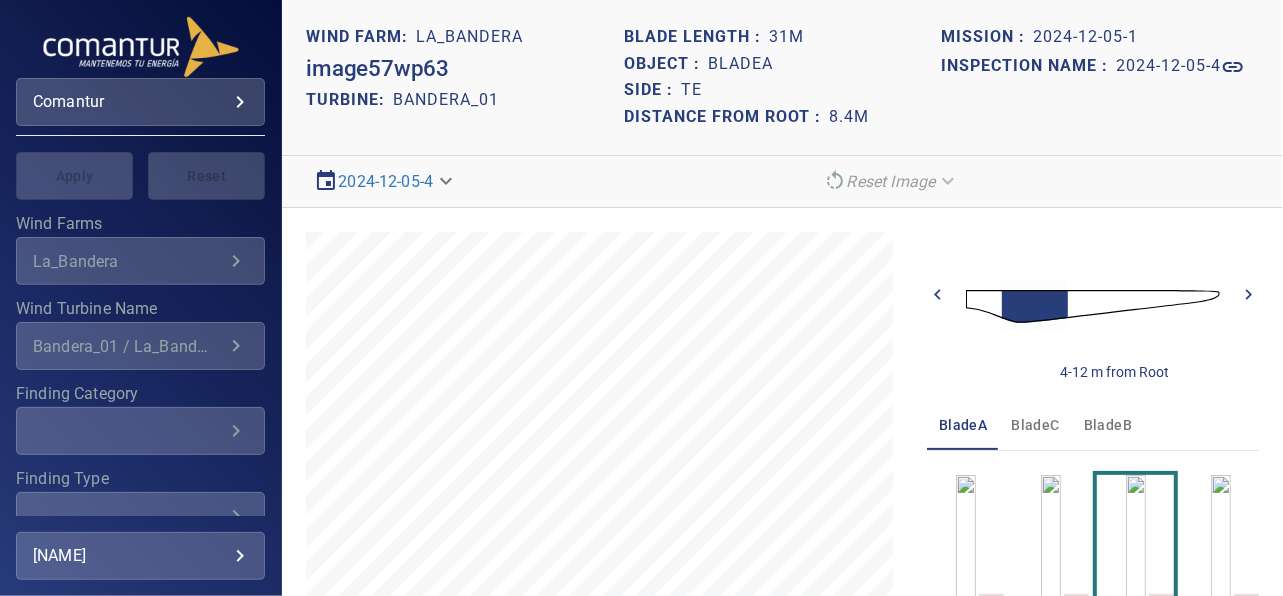 click on "Bandera_01 / La_Bandera" at bounding box center (128, 346) 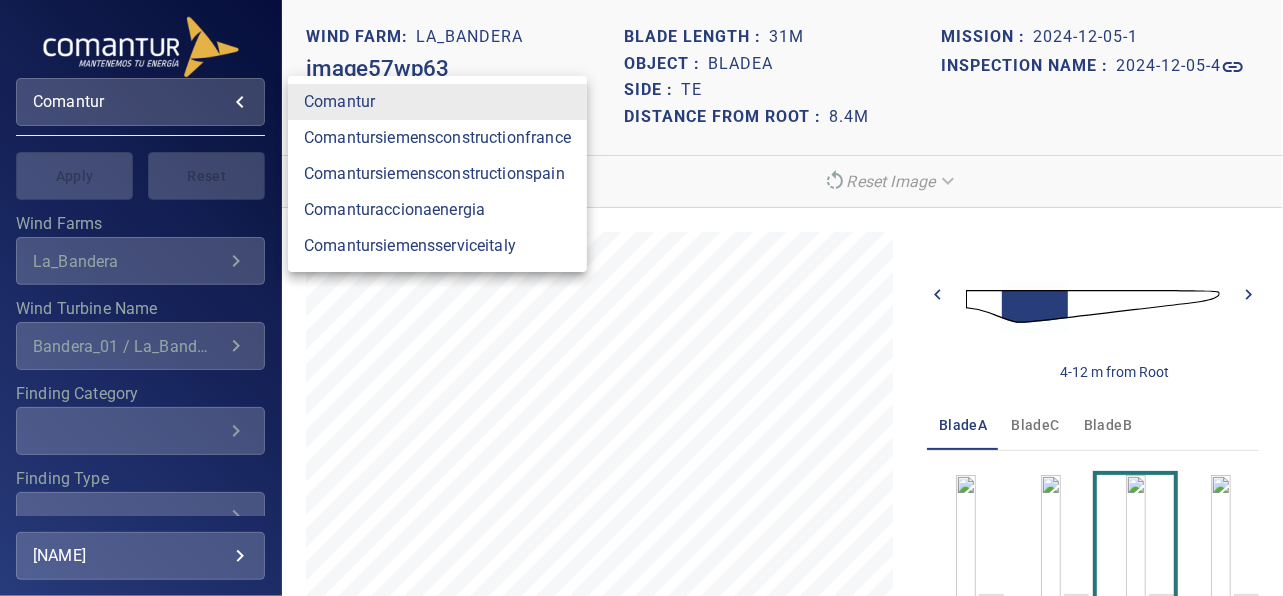 click on "**********" at bounding box center (641, 298) 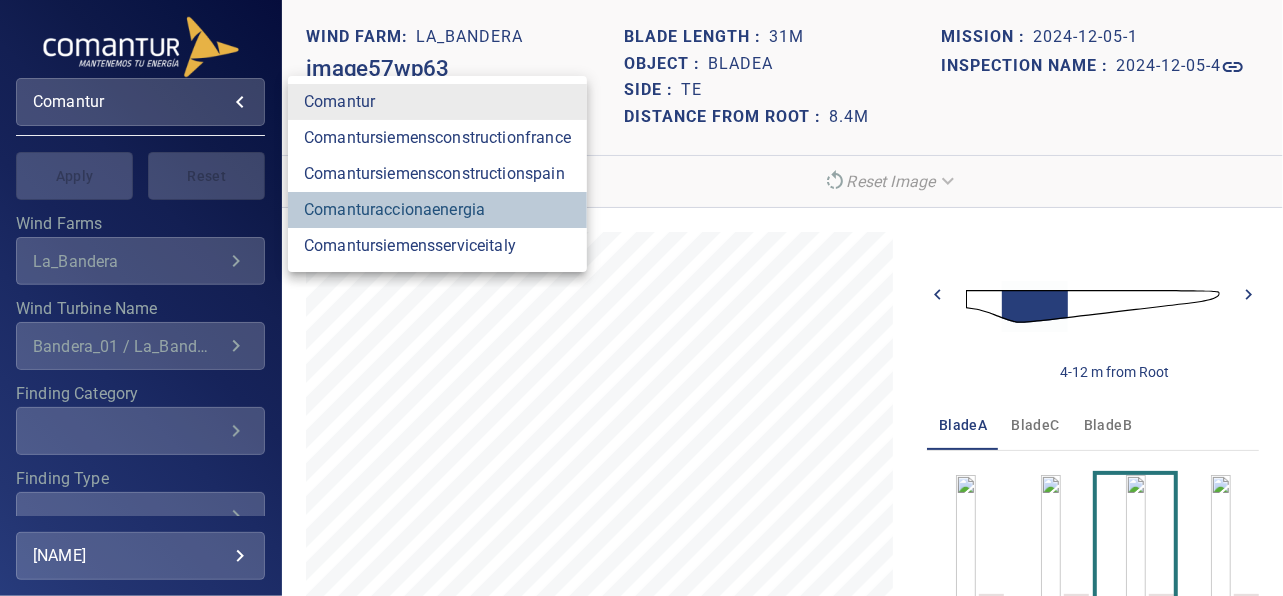 click on "comanturaccionaenergia" at bounding box center [437, 210] 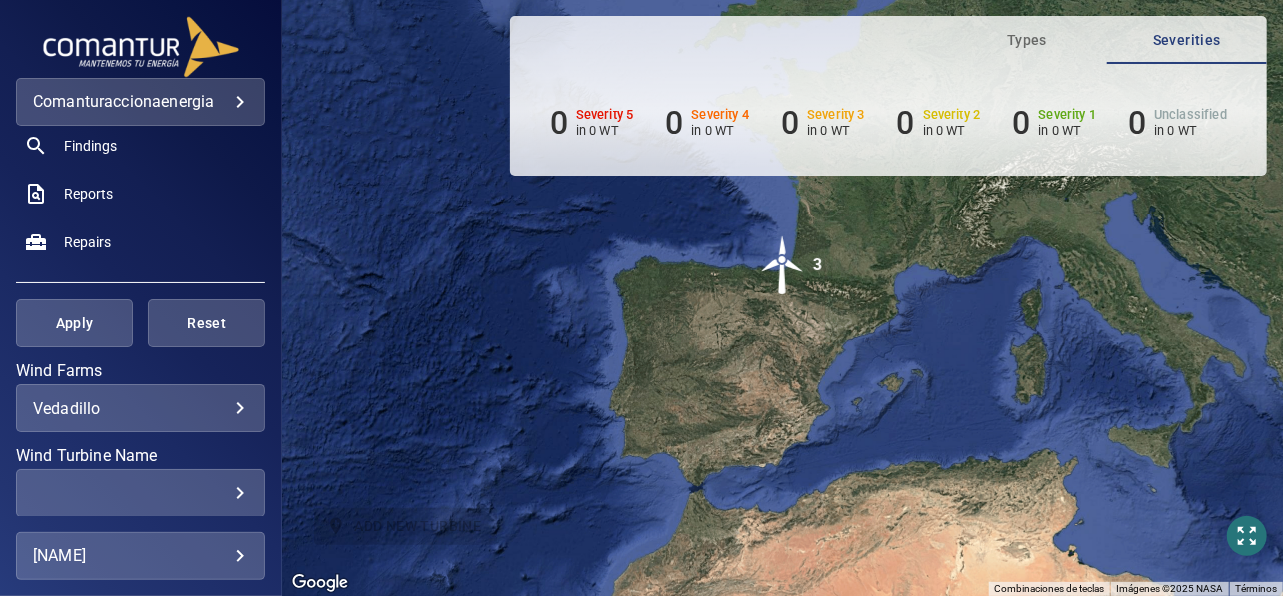 scroll, scrollTop: 200, scrollLeft: 0, axis: vertical 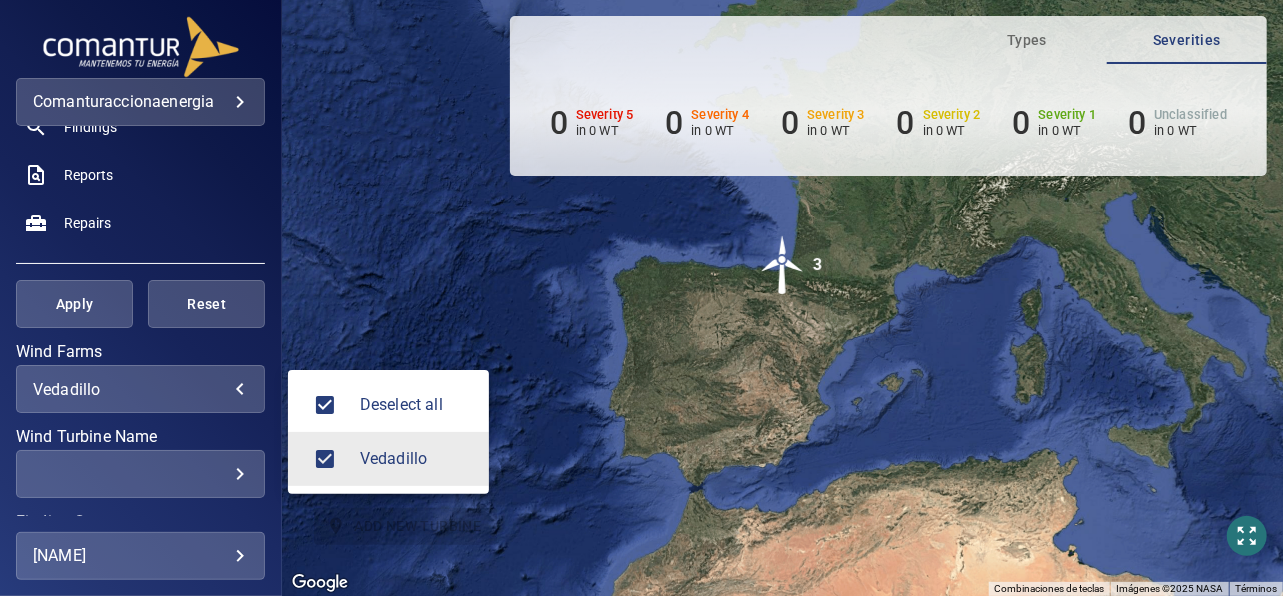 click on "**********" at bounding box center (641, 298) 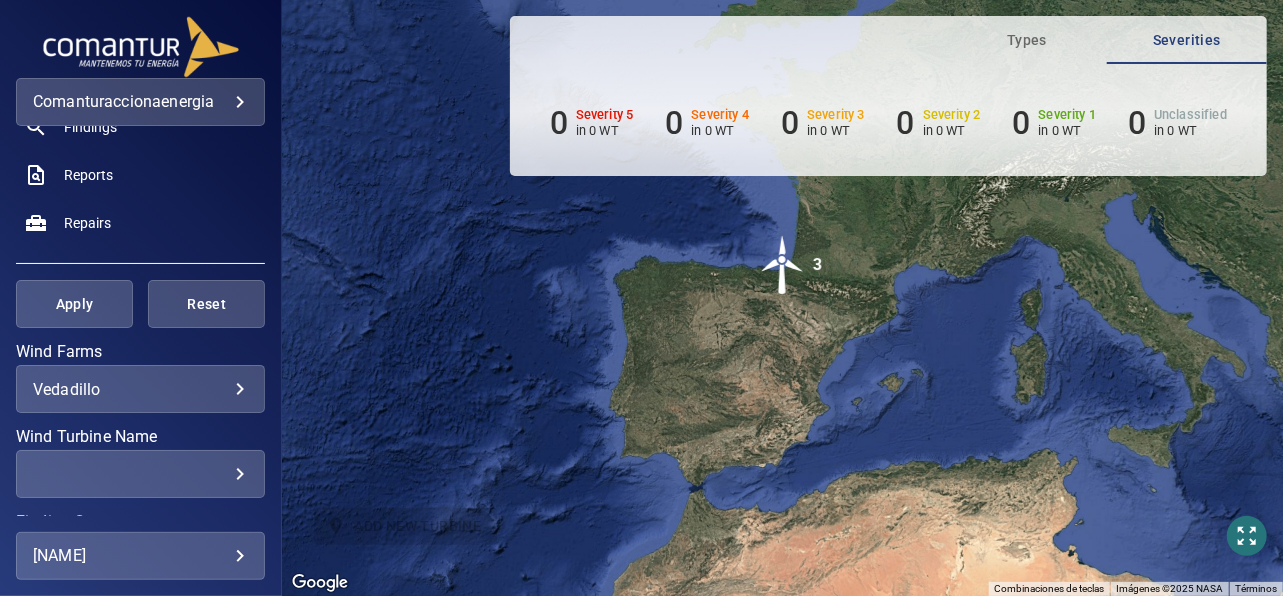 click on "Deselect all Vedadillo" 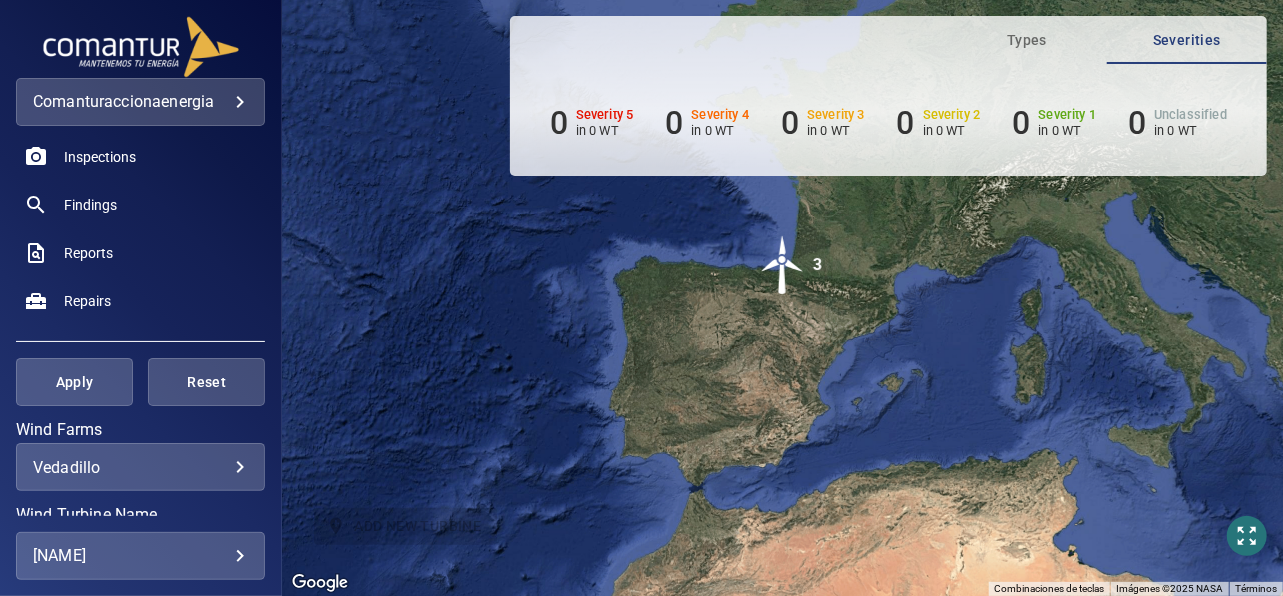 scroll, scrollTop: 120, scrollLeft: 0, axis: vertical 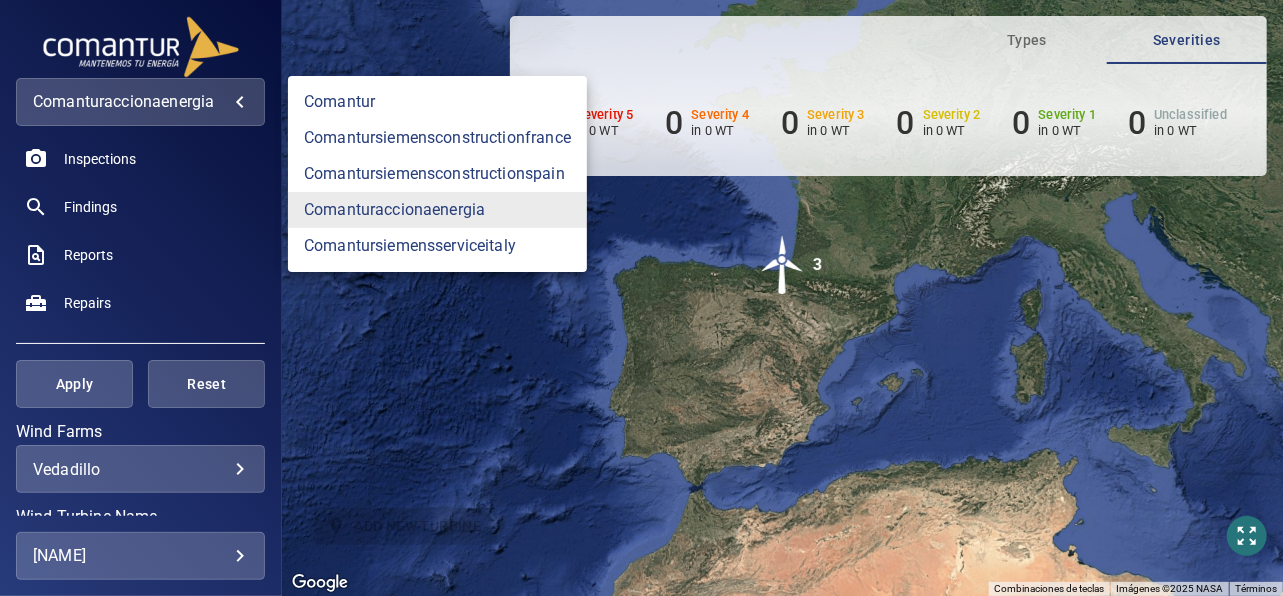 click on "**********" at bounding box center (641, 298) 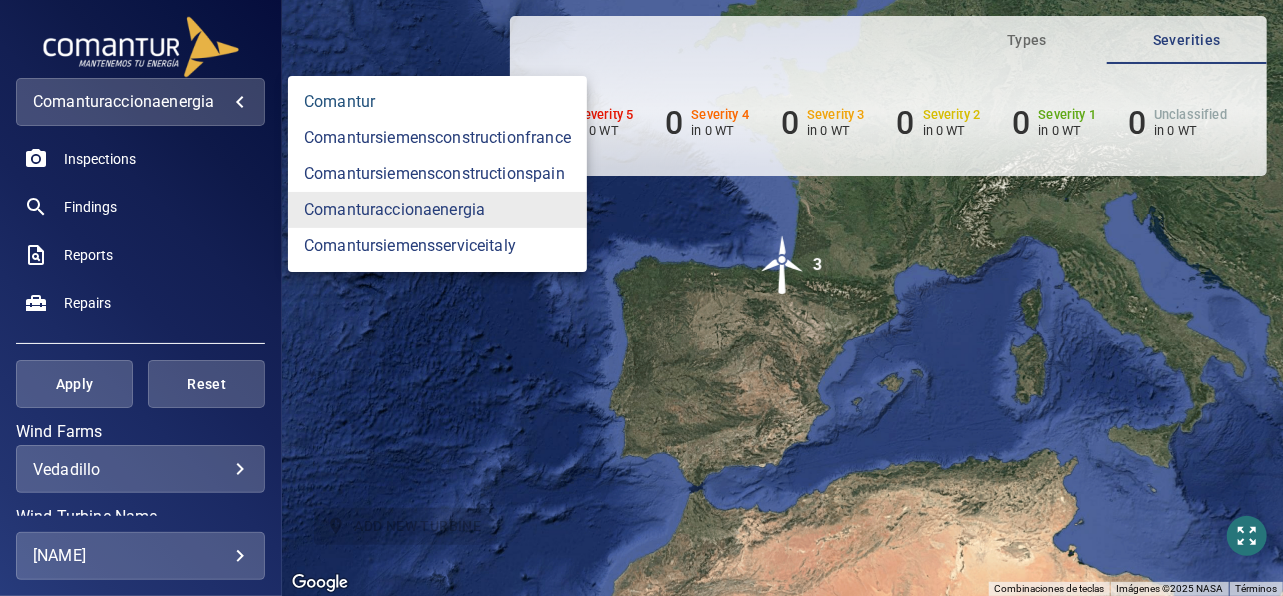 click on "comantur" at bounding box center (437, 102) 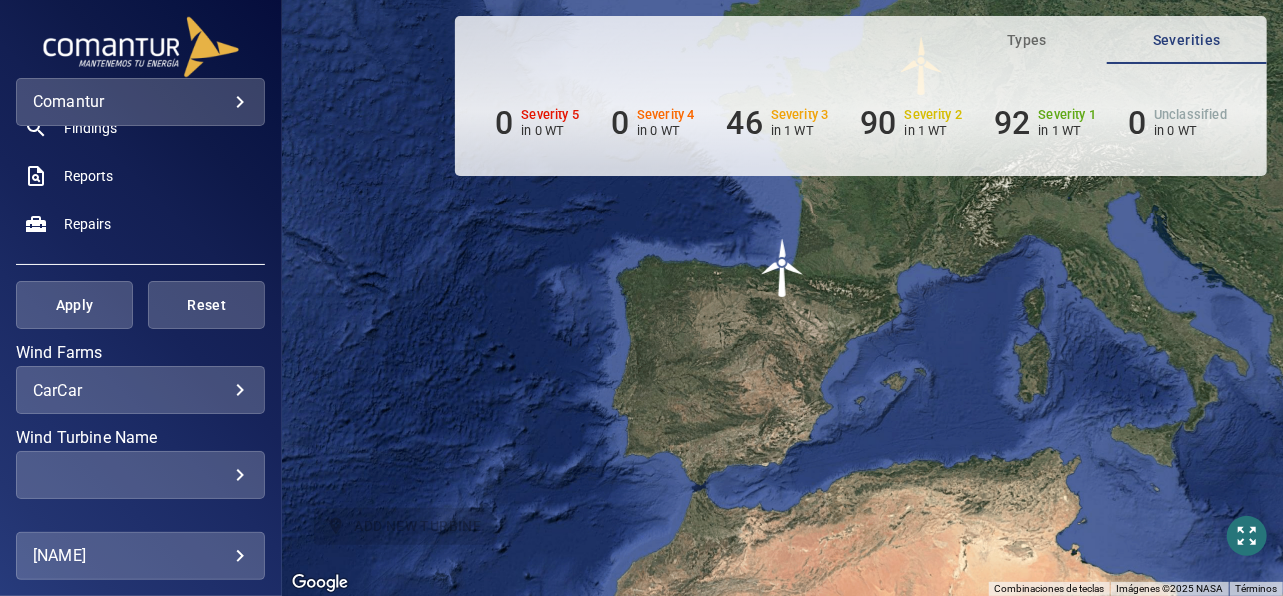 scroll, scrollTop: 200, scrollLeft: 0, axis: vertical 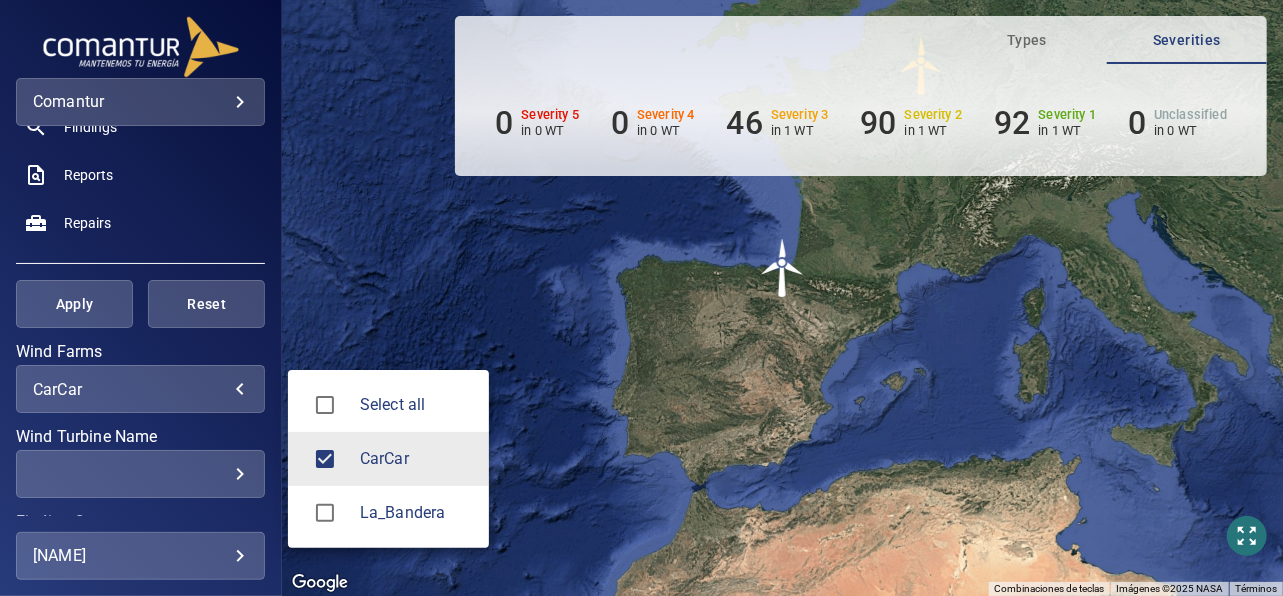 click on "**********" at bounding box center (641, 298) 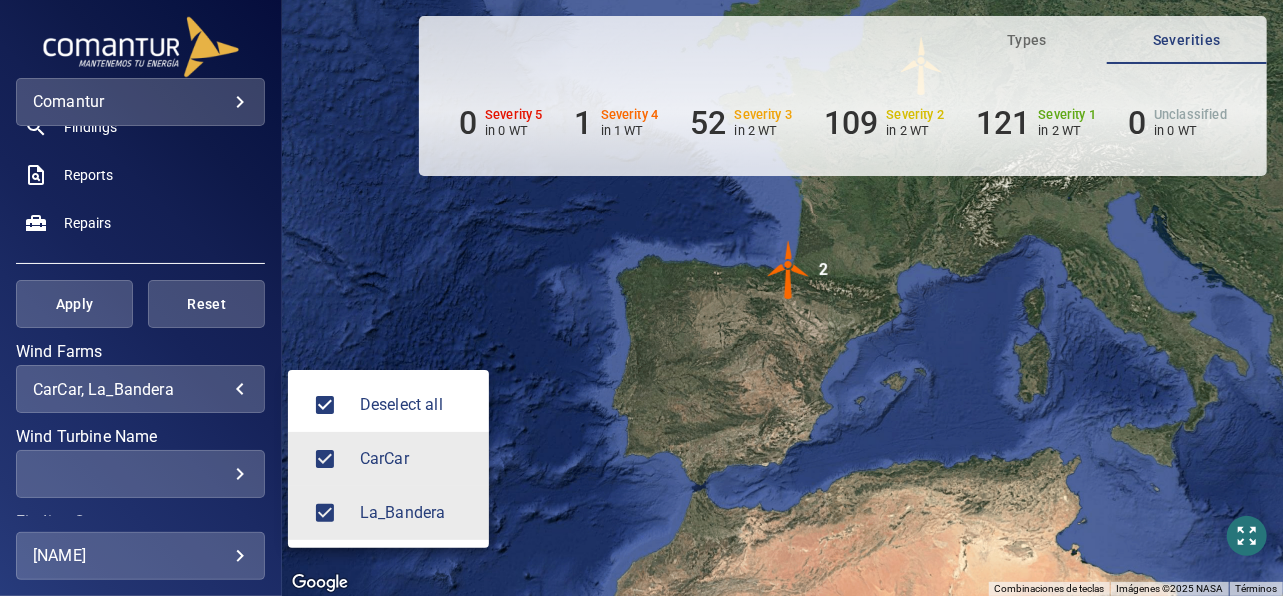 type on "**********" 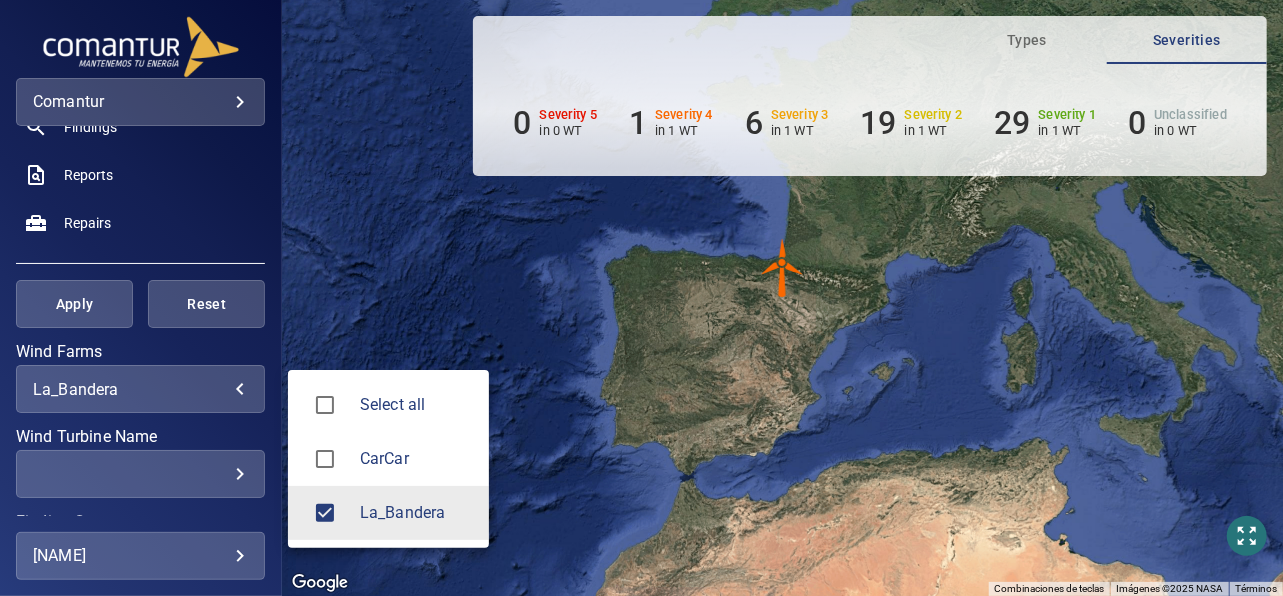 click at bounding box center (641, 298) 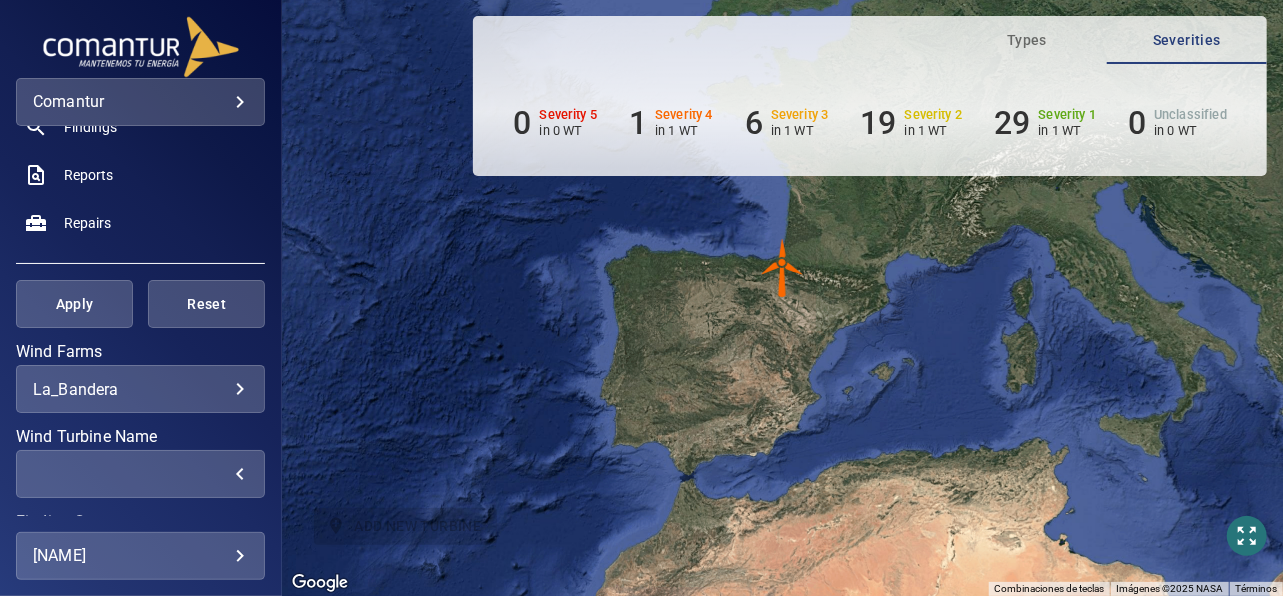 click on "​" at bounding box center (140, 474) 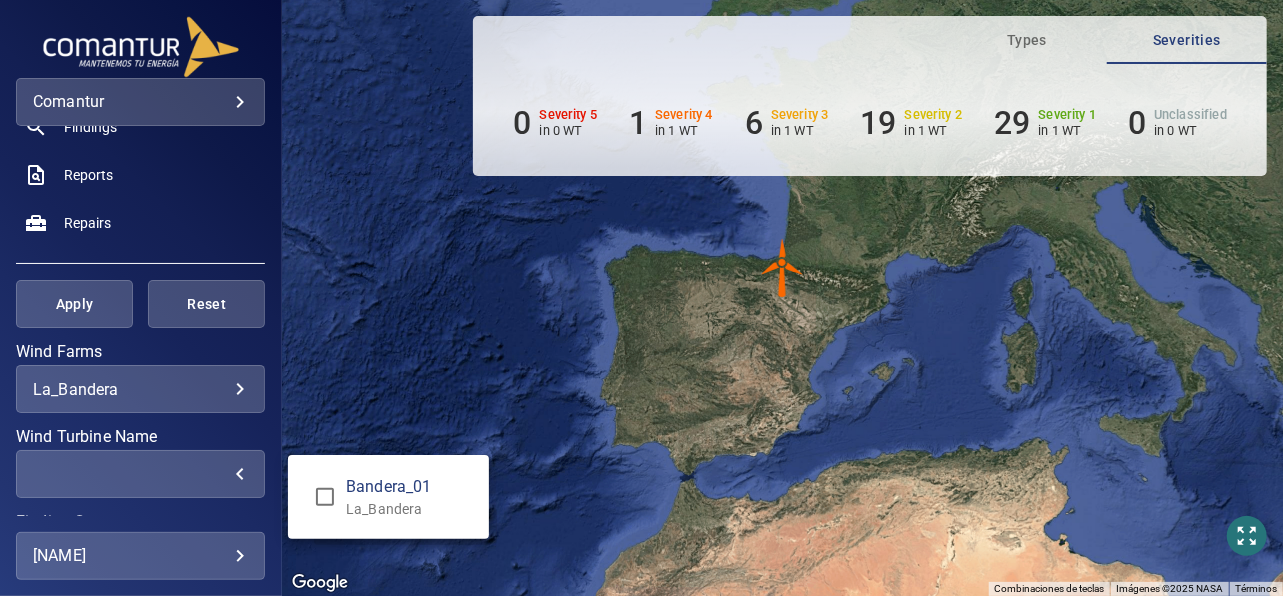 click at bounding box center (641, 298) 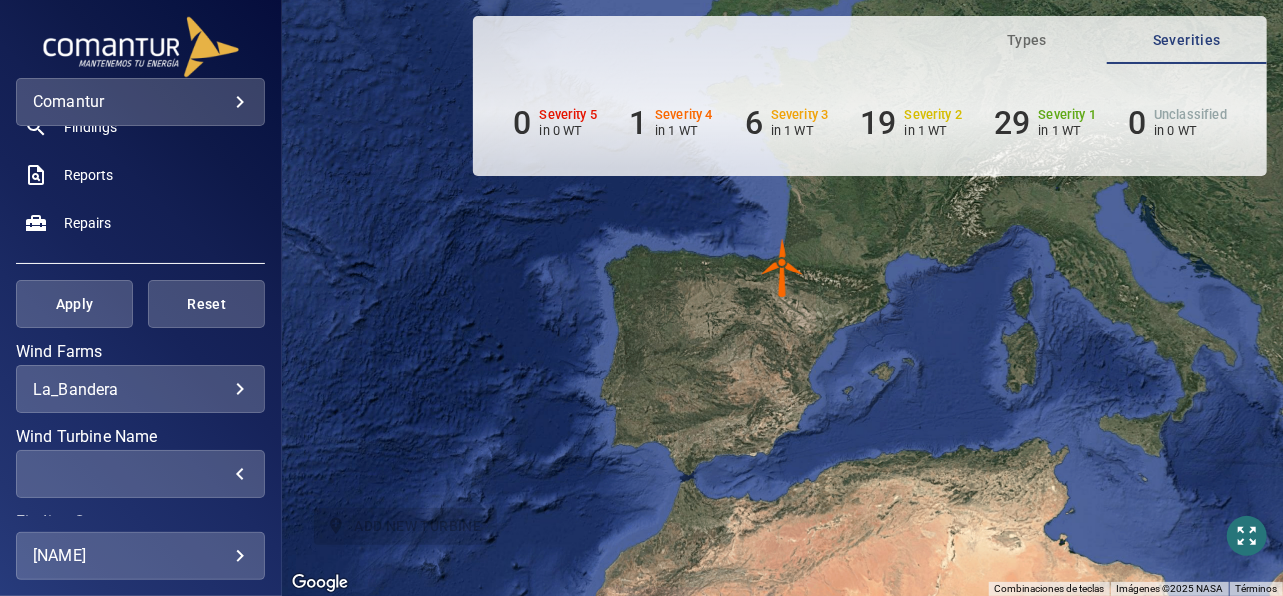 click at bounding box center (783, 268) 